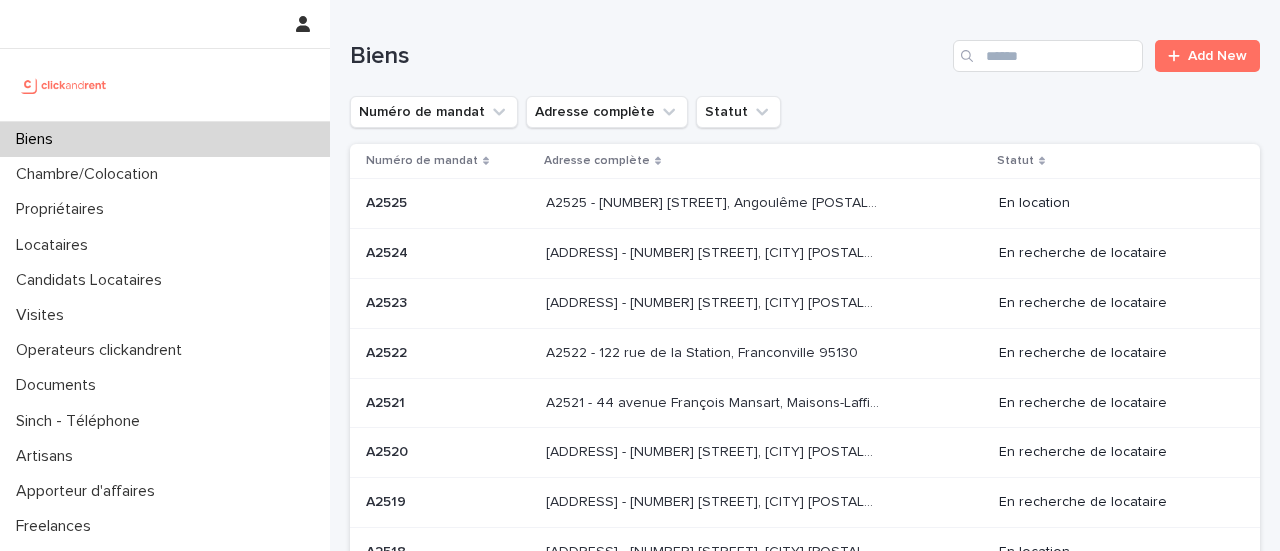 scroll, scrollTop: 0, scrollLeft: 0, axis: both 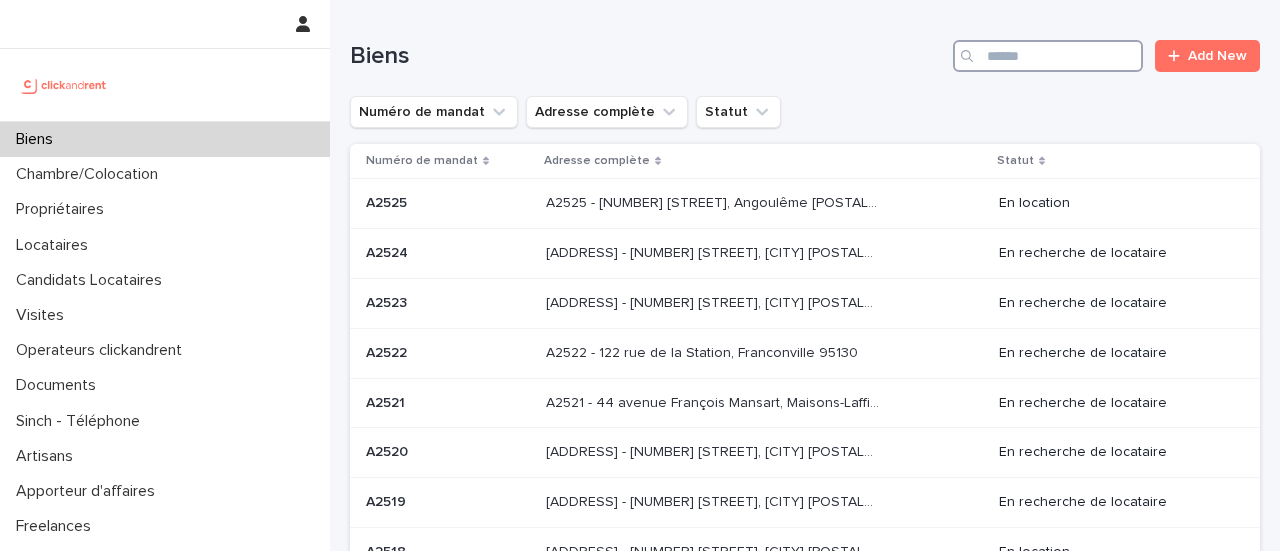 click at bounding box center (1048, 56) 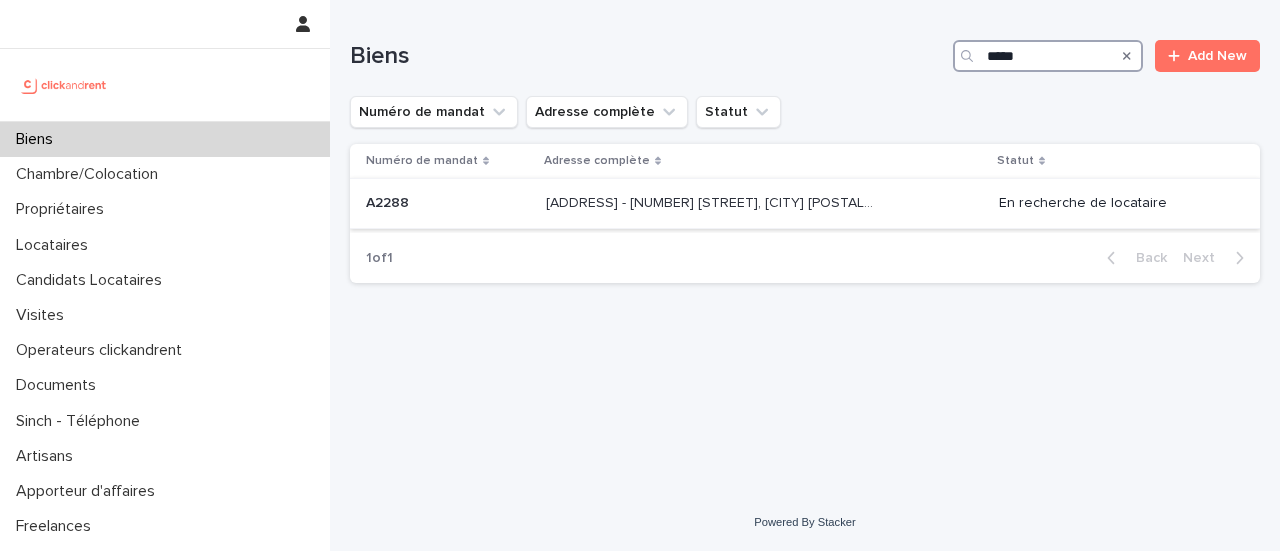 type on "*****" 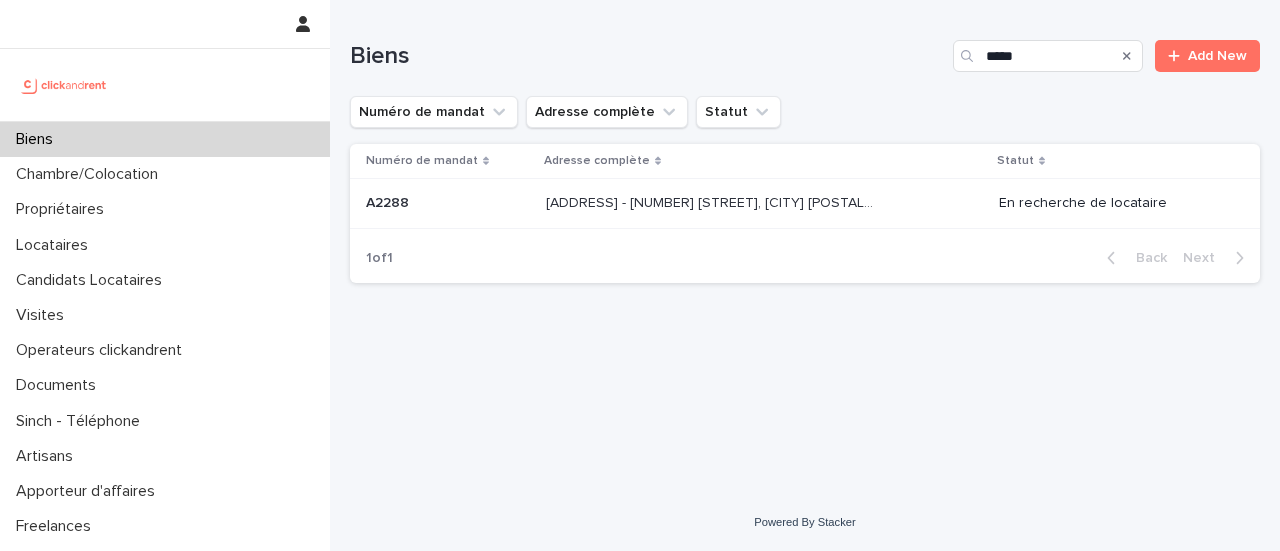 click at bounding box center [712, 203] 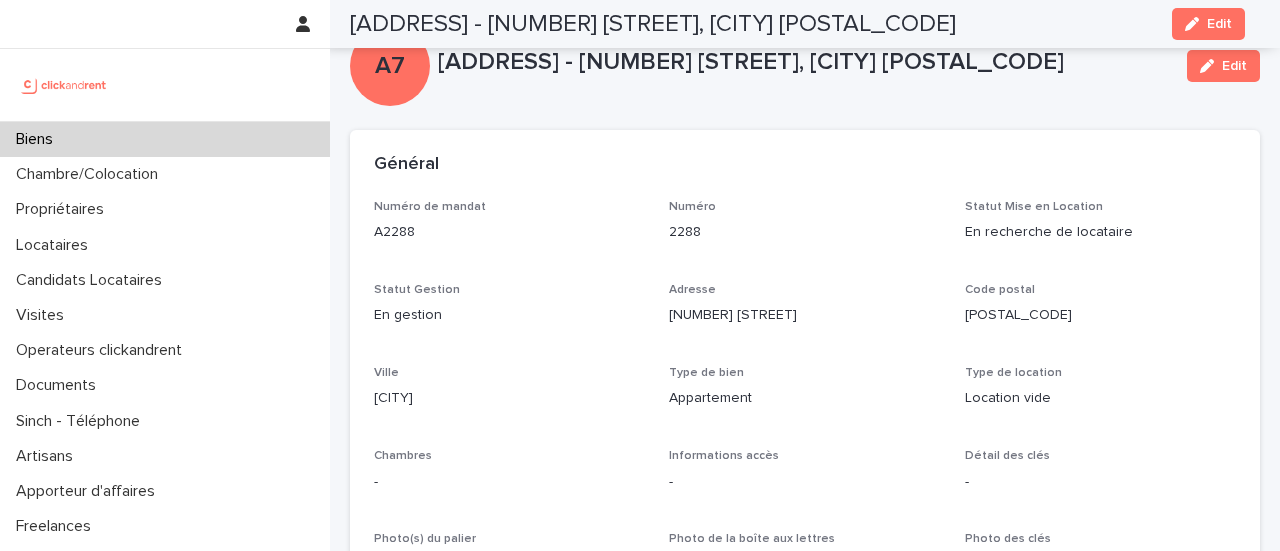 scroll, scrollTop: 0, scrollLeft: 0, axis: both 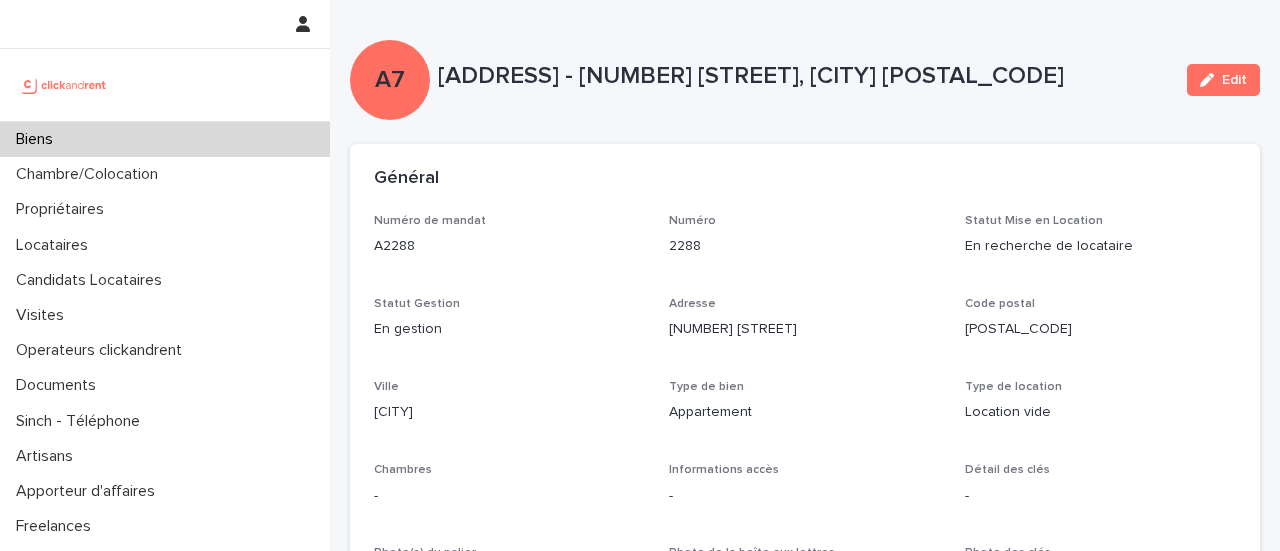 click on "Général" at bounding box center (805, 179) 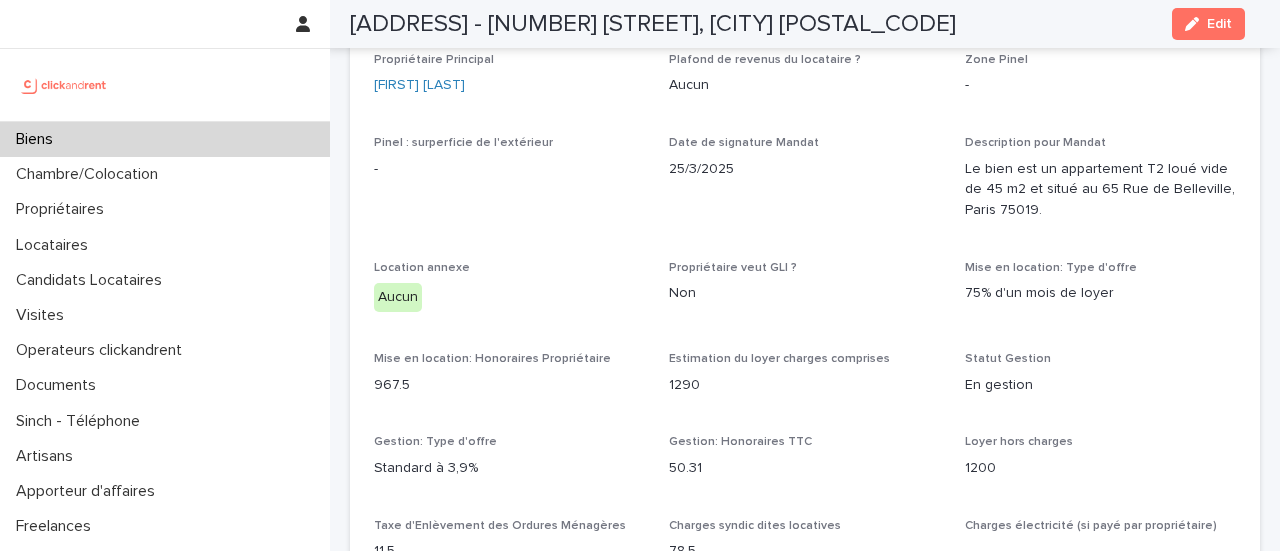 scroll, scrollTop: 1196, scrollLeft: 0, axis: vertical 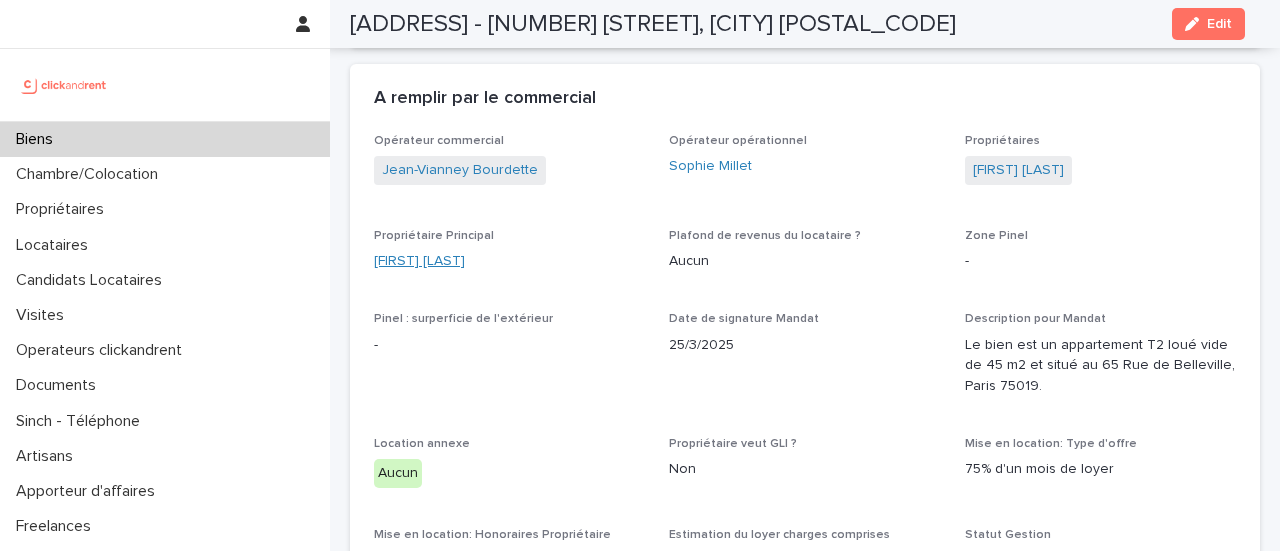 click on "Propriétaire Principal Tristan Camp" at bounding box center (509, 258) 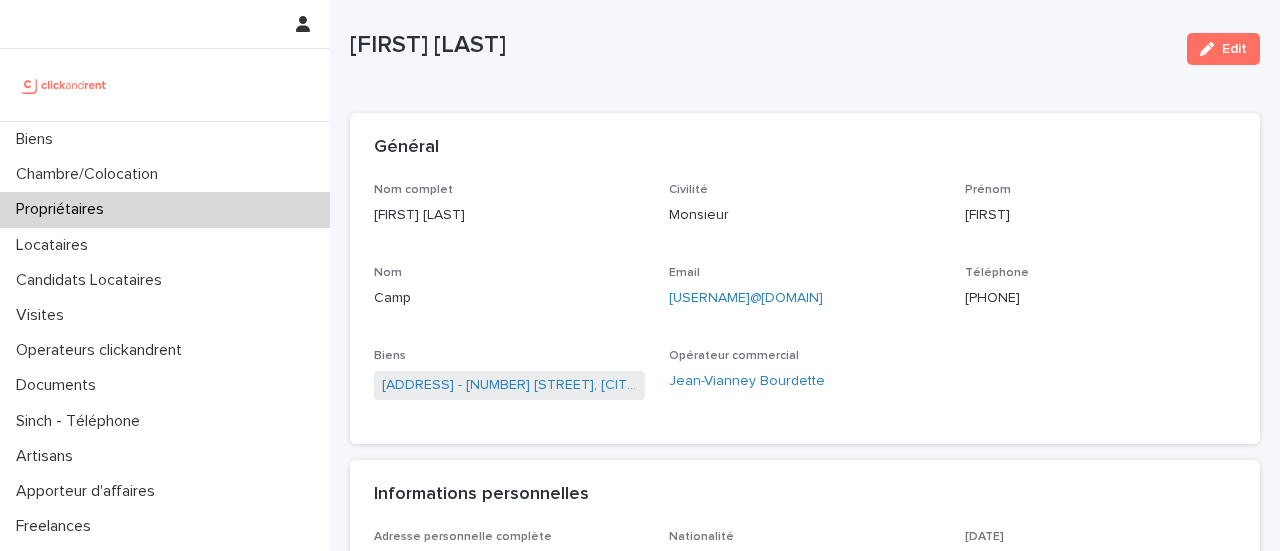 scroll, scrollTop: 32, scrollLeft: 0, axis: vertical 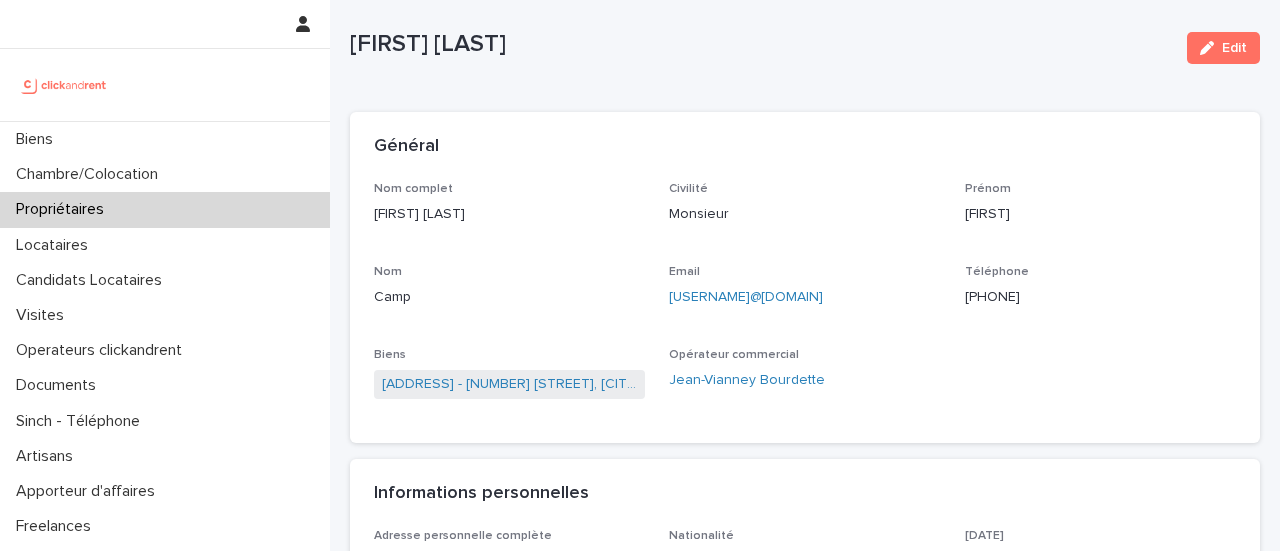 drag, startPoint x: 952, startPoint y: 301, endPoint x: 1135, endPoint y: 309, distance: 183.17477 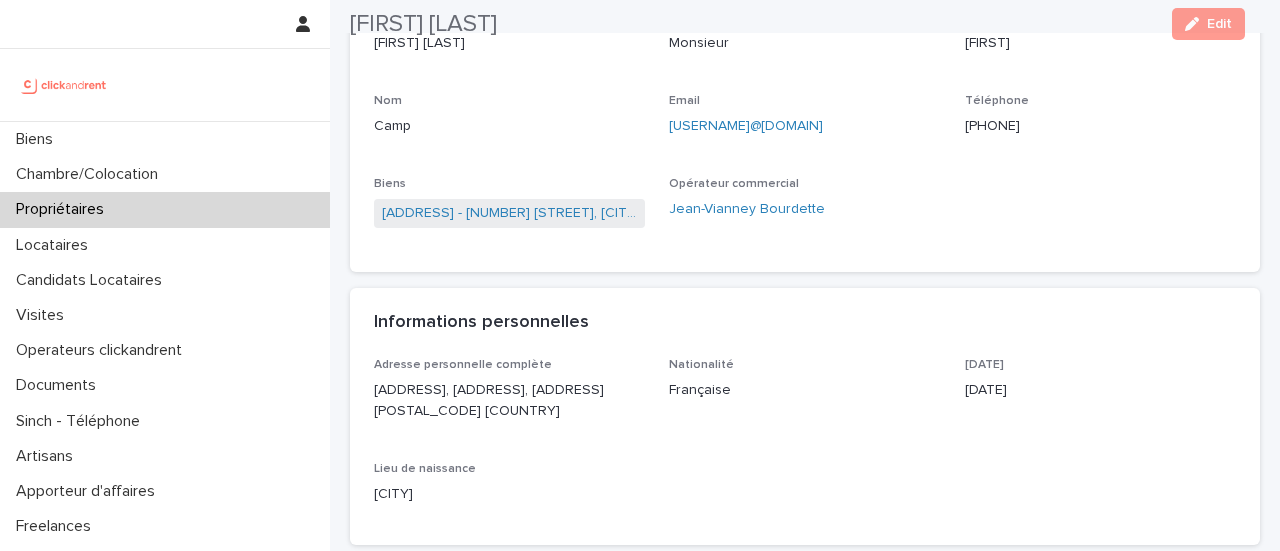 scroll, scrollTop: 231, scrollLeft: 0, axis: vertical 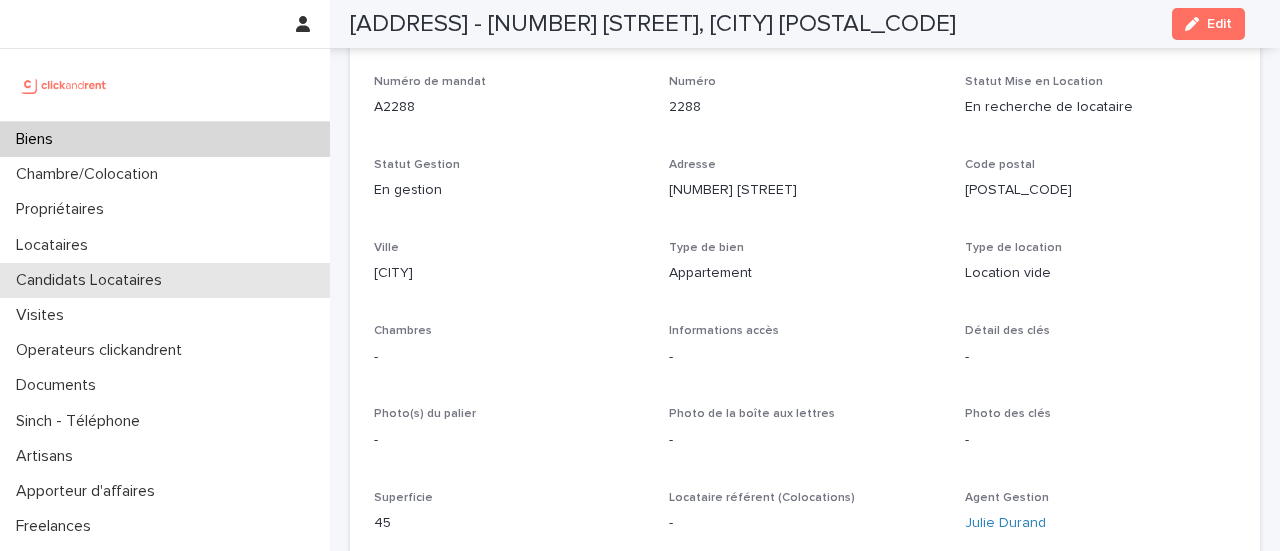 click on "Candidats Locataires" at bounding box center [93, 280] 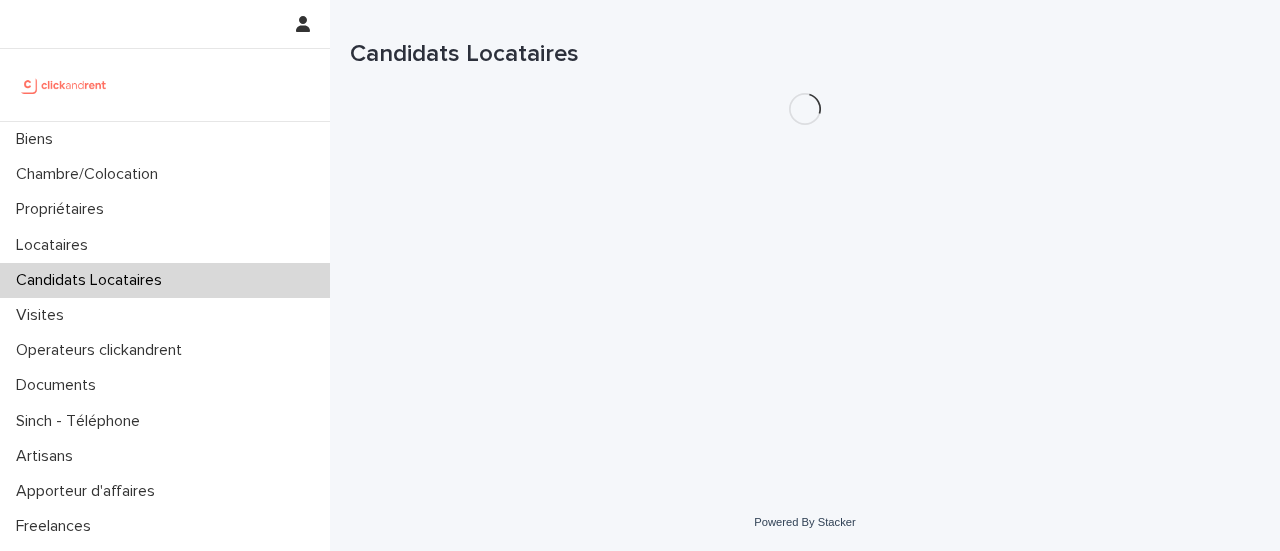 scroll, scrollTop: 0, scrollLeft: 0, axis: both 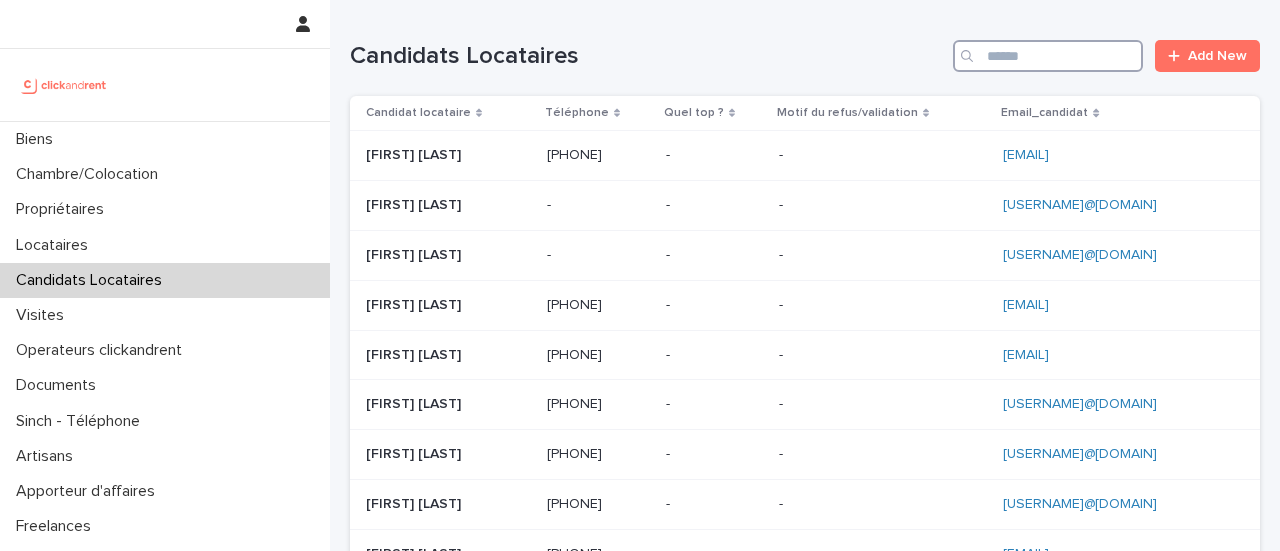 click at bounding box center (1048, 56) 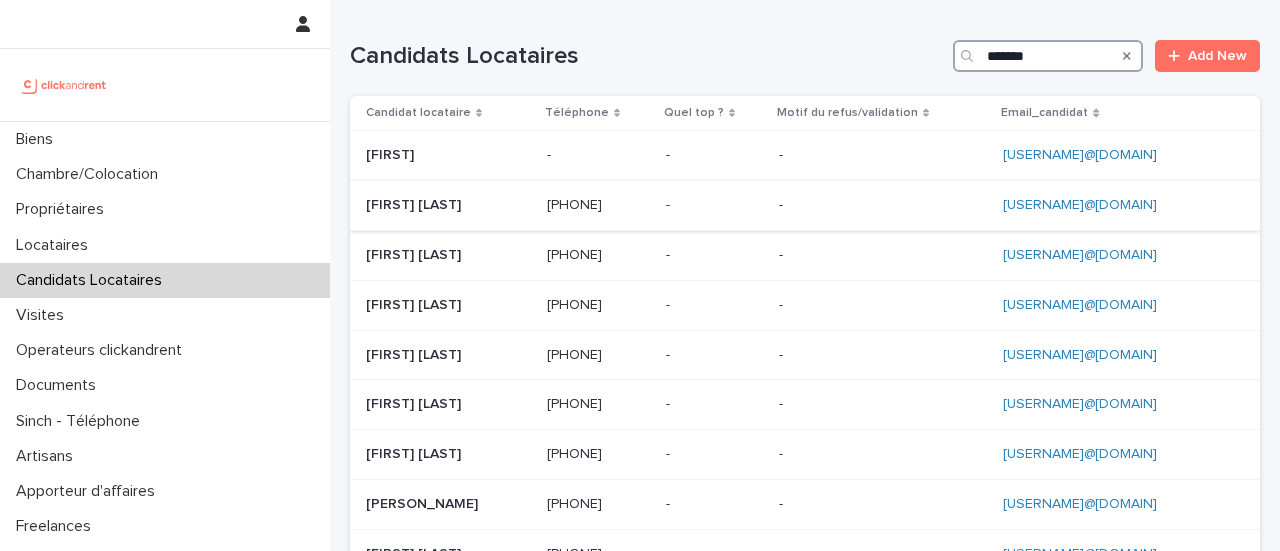 type on "*******" 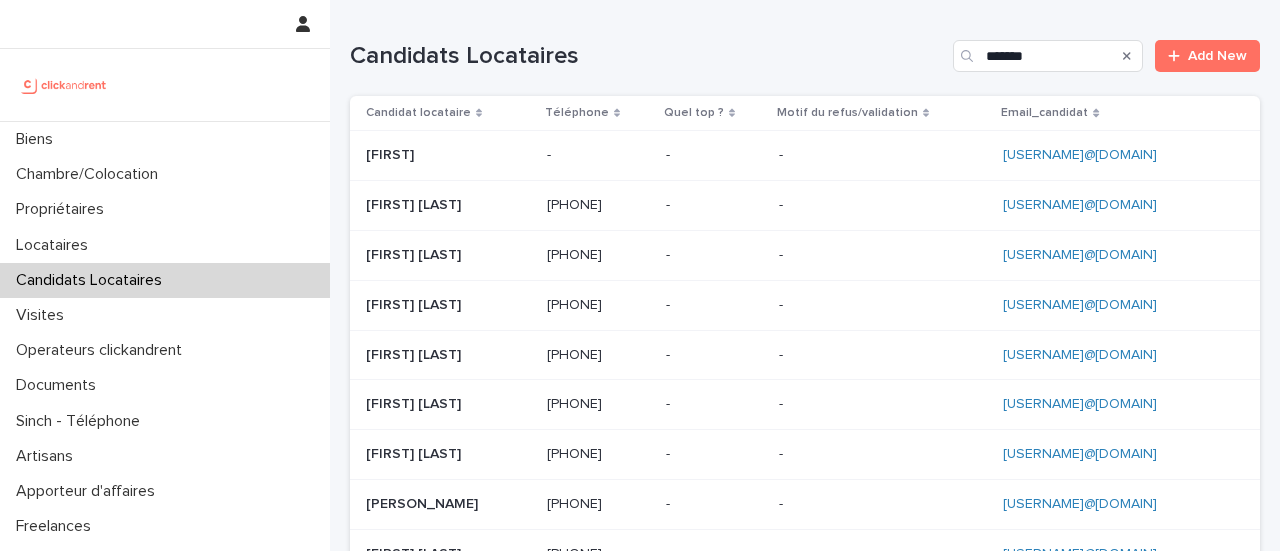 click on "[FIRST] [LAST]" at bounding box center (415, 203) 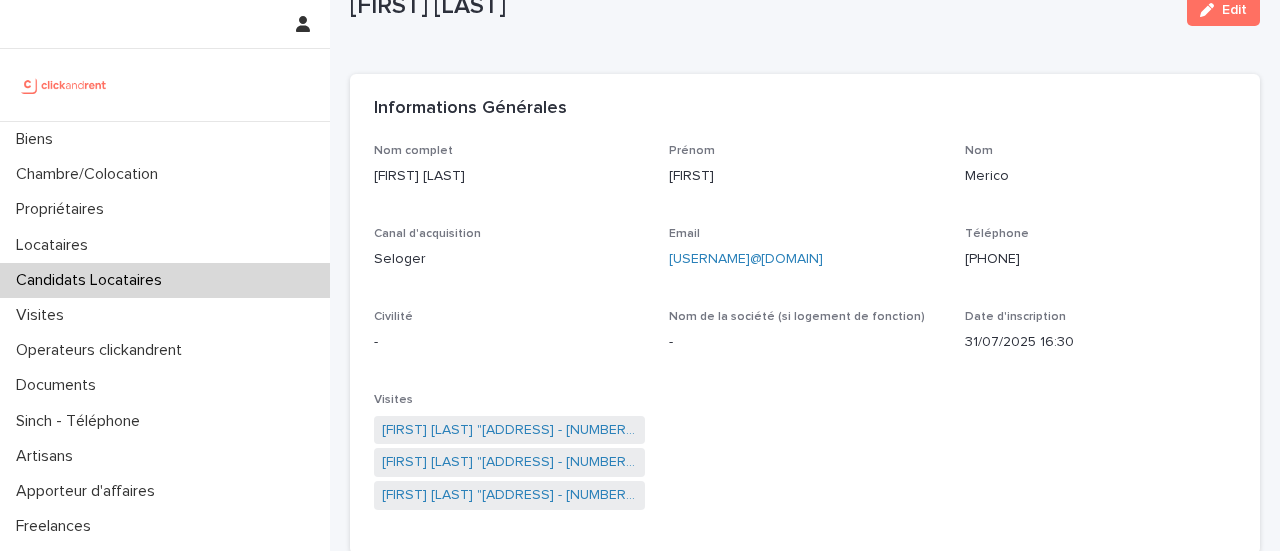 scroll, scrollTop: 69, scrollLeft: 0, axis: vertical 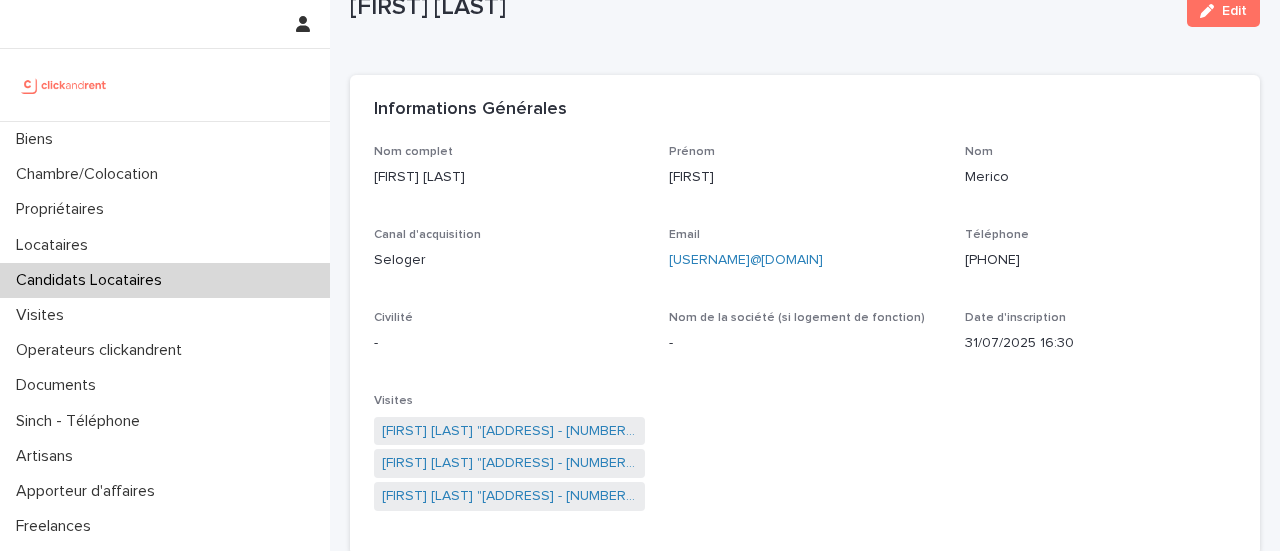 drag, startPoint x: 956, startPoint y: 253, endPoint x: 1054, endPoint y: 247, distance: 98.1835 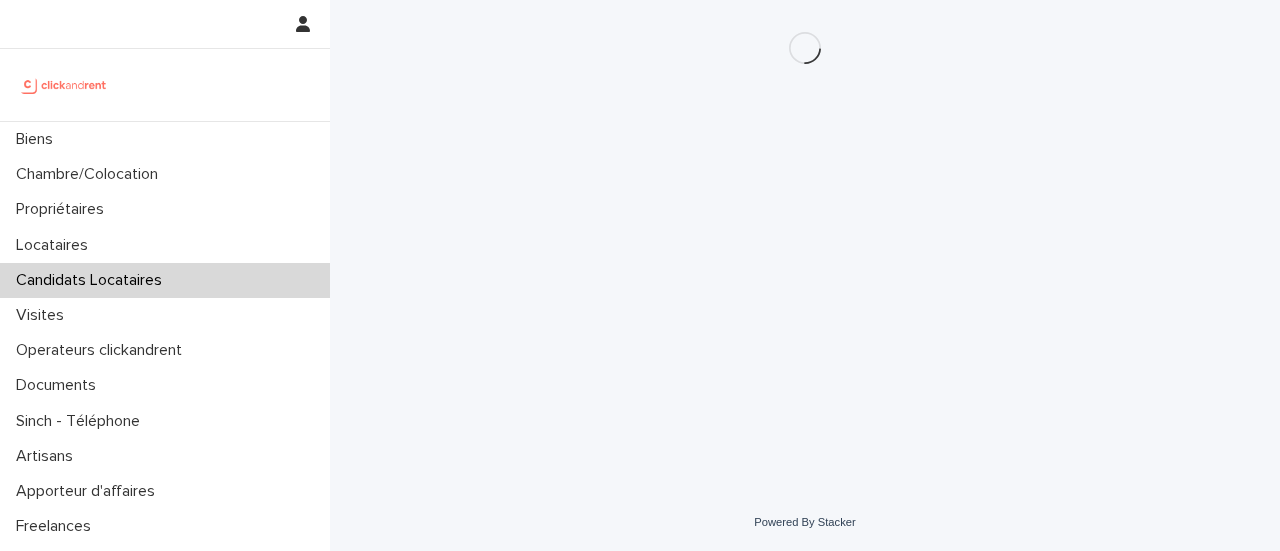 scroll, scrollTop: 0, scrollLeft: 0, axis: both 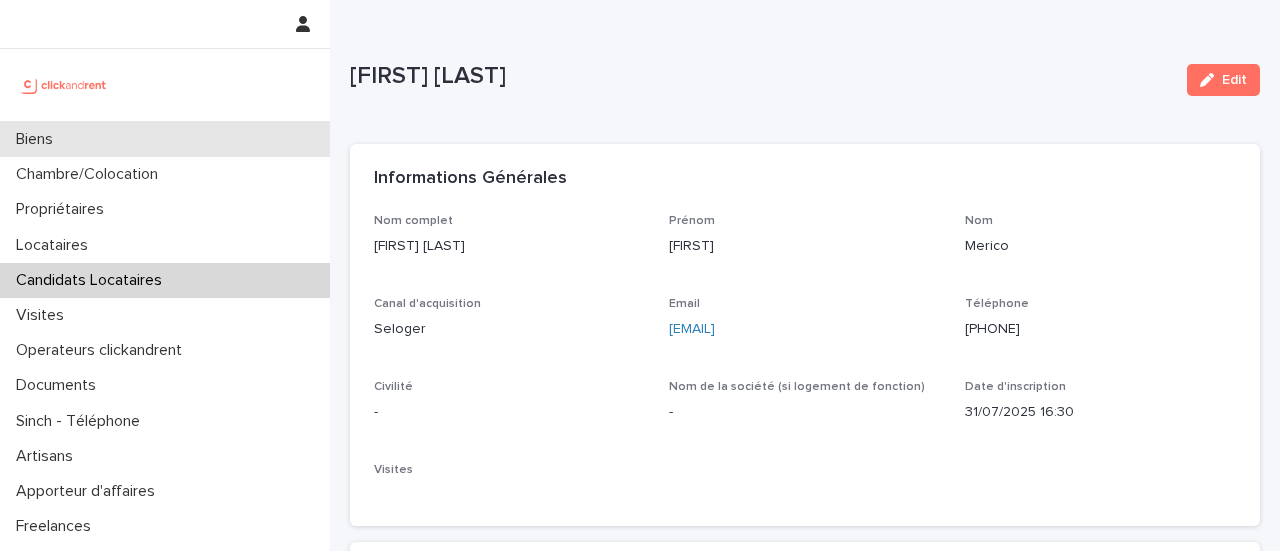 click on "Biens" at bounding box center [165, 139] 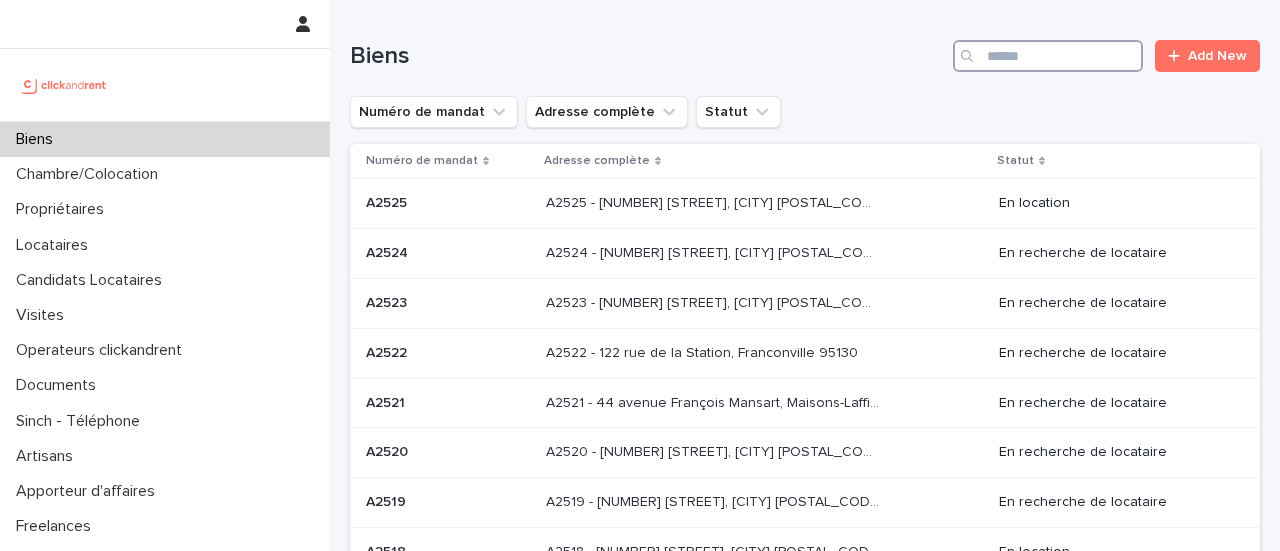 click at bounding box center [1048, 56] 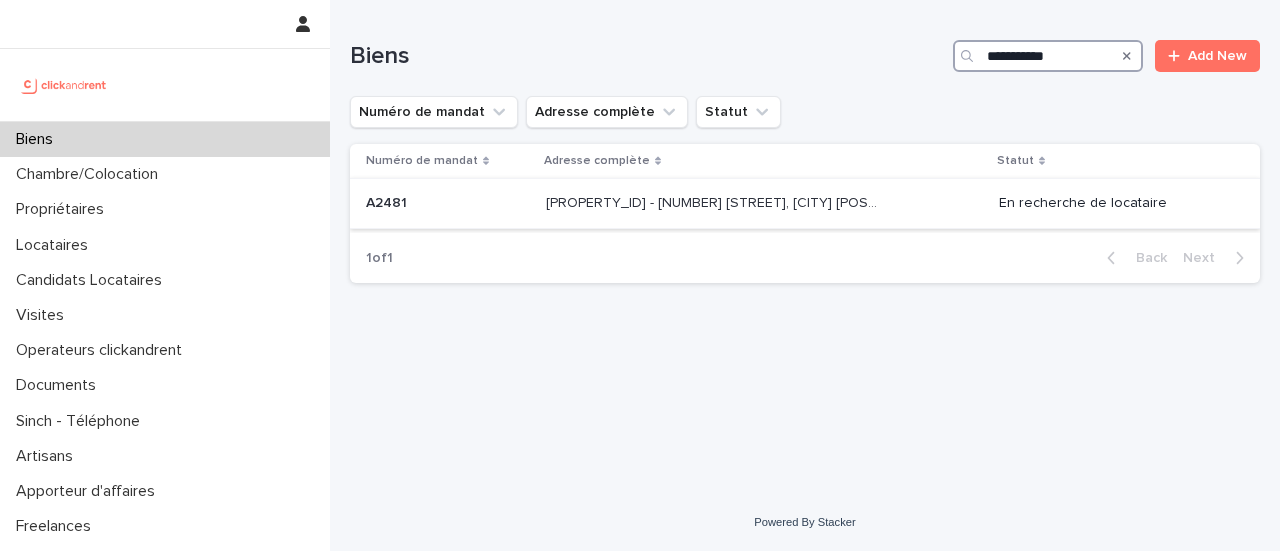 type on "**********" 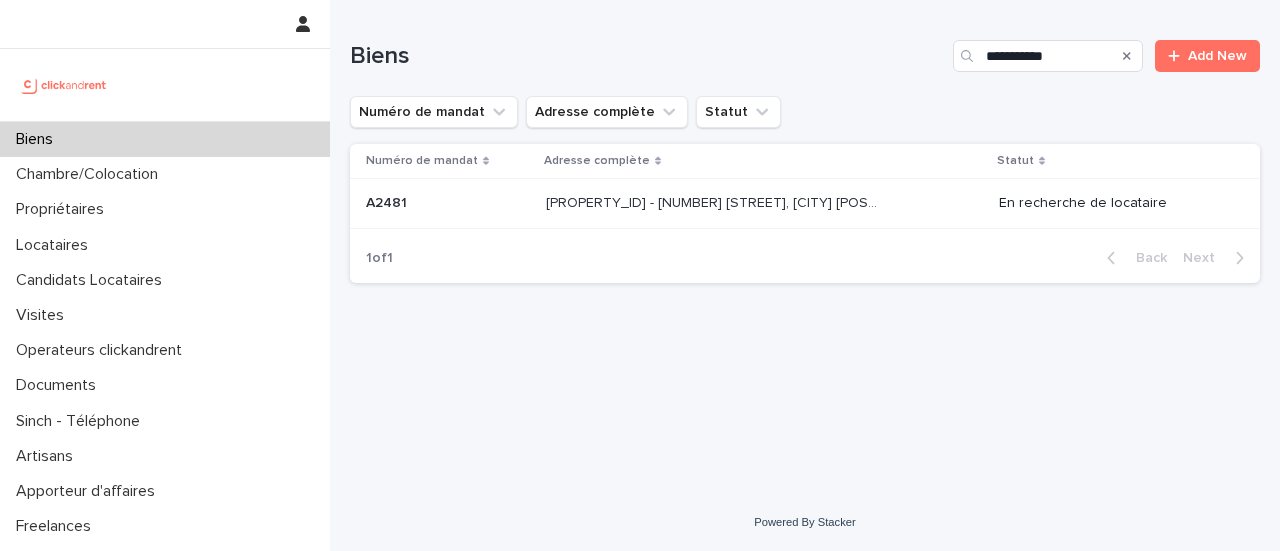 click at bounding box center [712, 203] 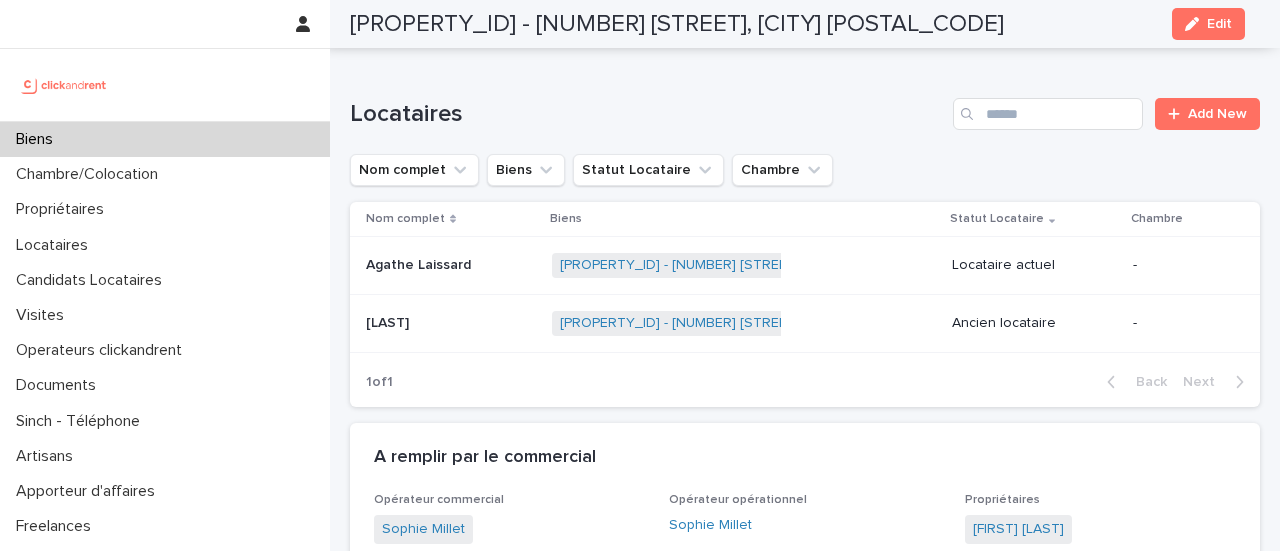 scroll, scrollTop: 899, scrollLeft: 0, axis: vertical 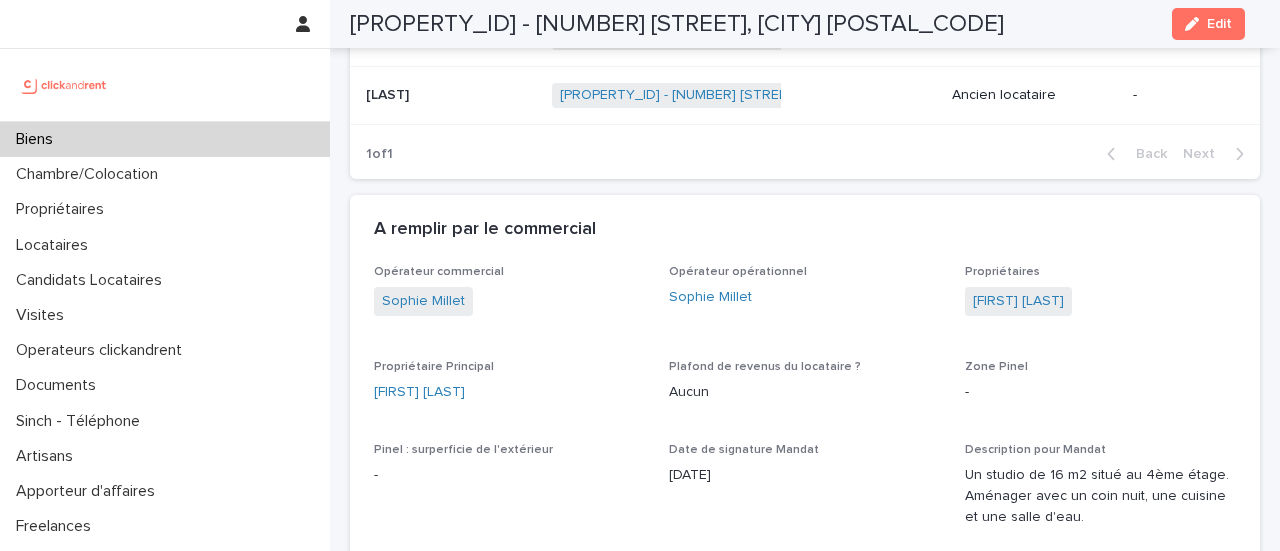 drag, startPoint x: 829, startPoint y: 330, endPoint x: 798, endPoint y: 465, distance: 138.51353 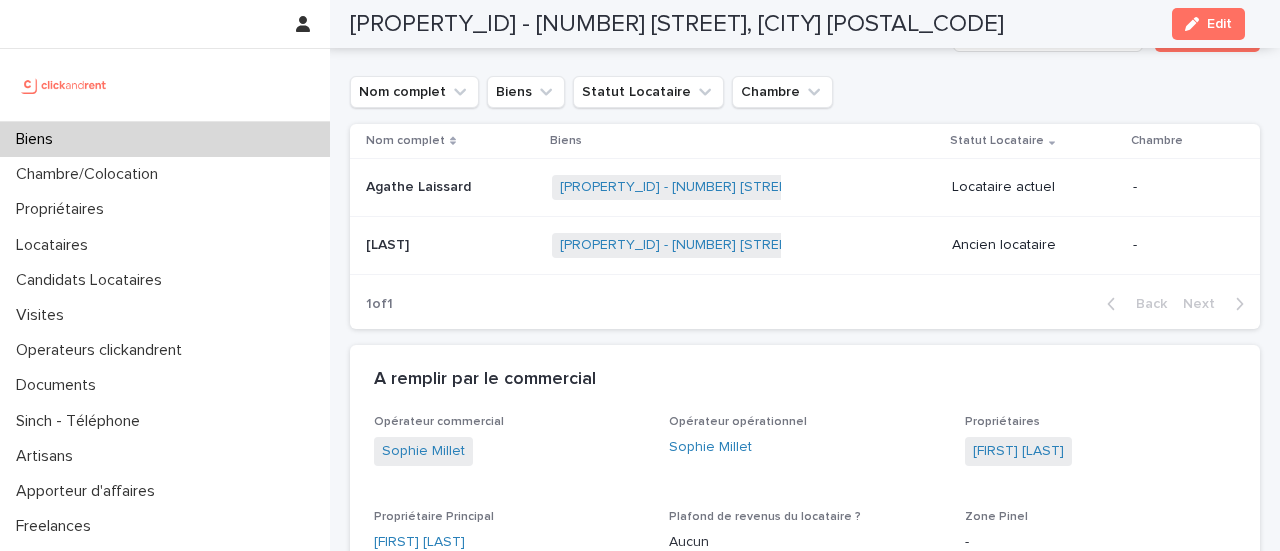 scroll, scrollTop: 1006, scrollLeft: 0, axis: vertical 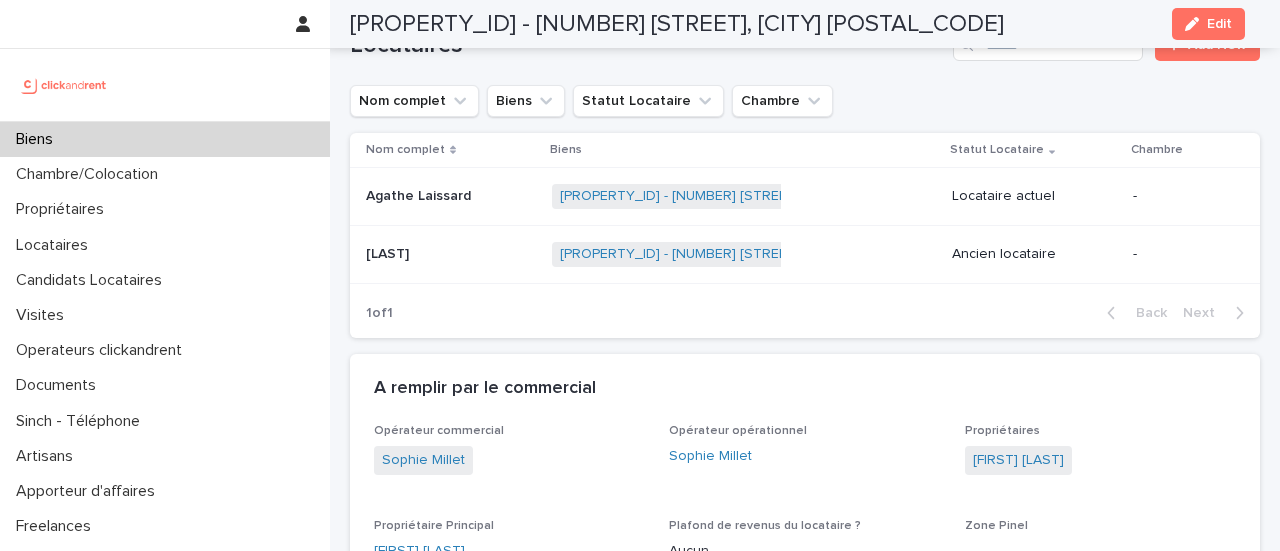 click on "[PROPERTY_ID] - [NUMBER] [STREET], [CITY] [POSTAL_CODE]   + 0" at bounding box center (744, 196) 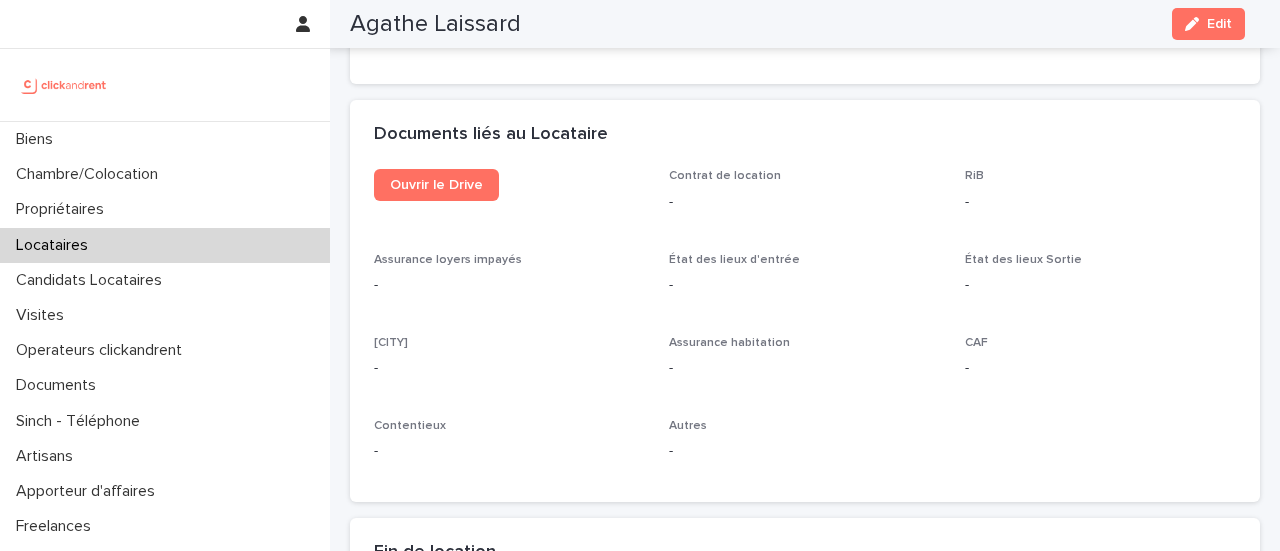 scroll, scrollTop: 2119, scrollLeft: 0, axis: vertical 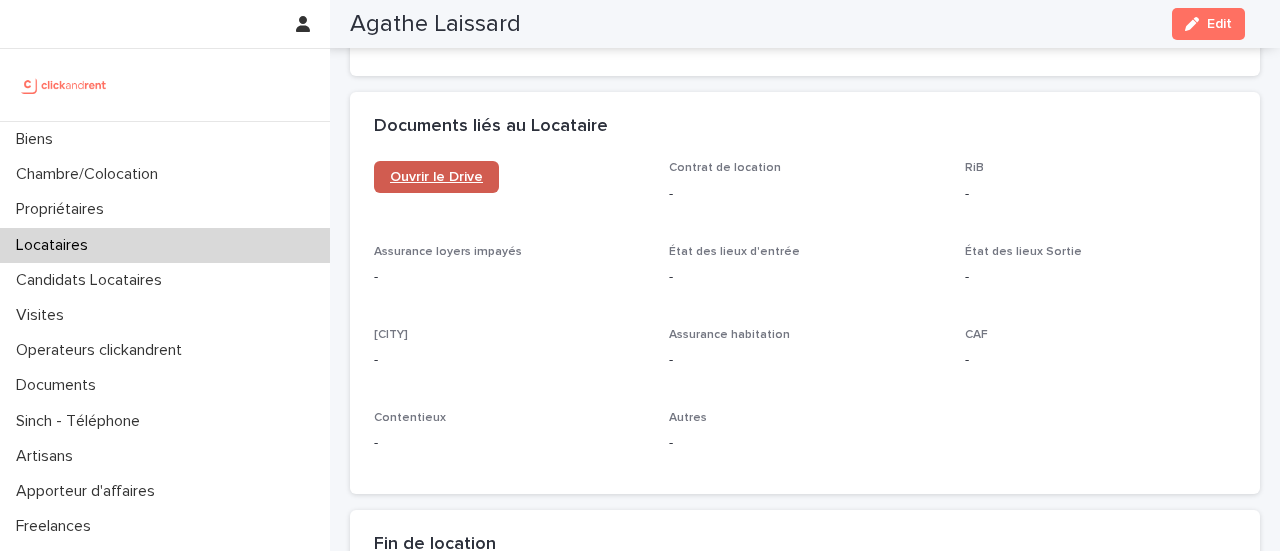 click on "Ouvrir le Drive" at bounding box center [436, 177] 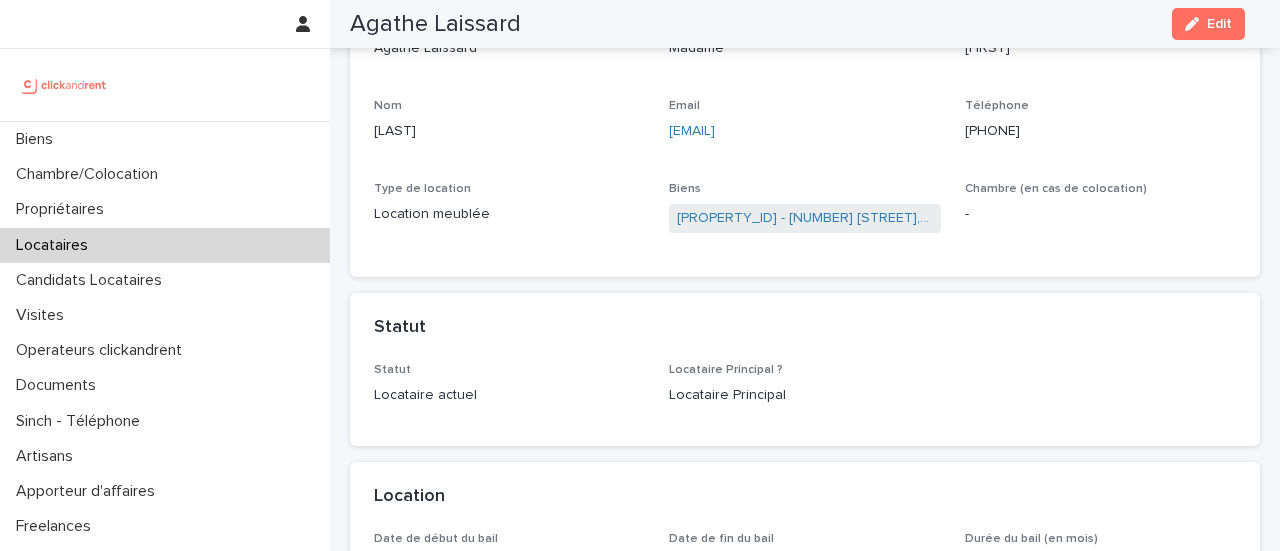 scroll, scrollTop: 0, scrollLeft: 0, axis: both 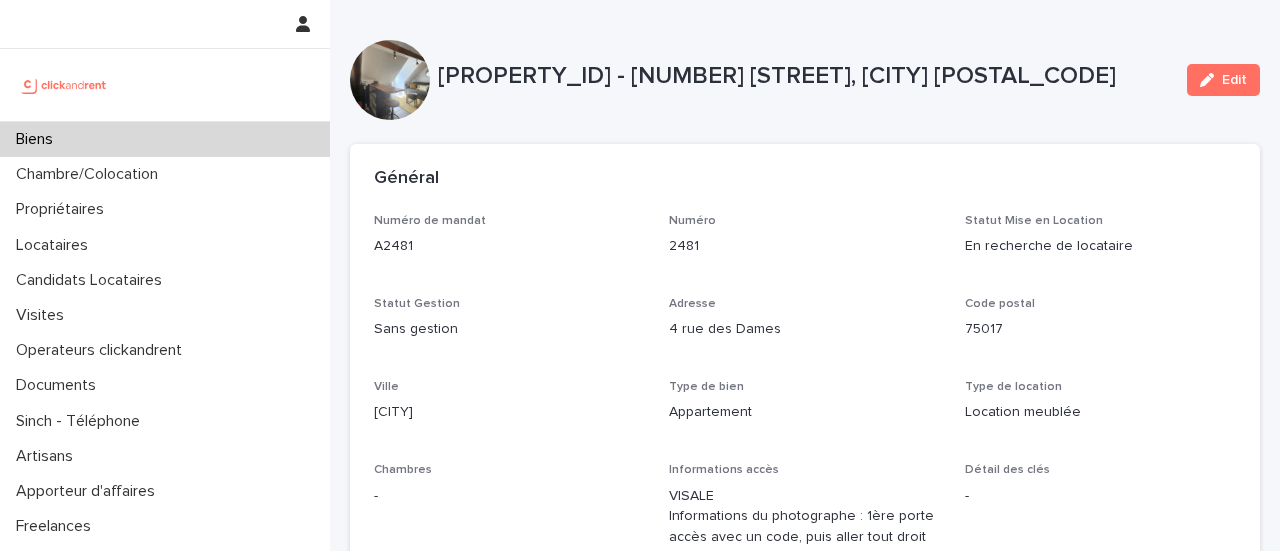 click on "Général" at bounding box center (805, 179) 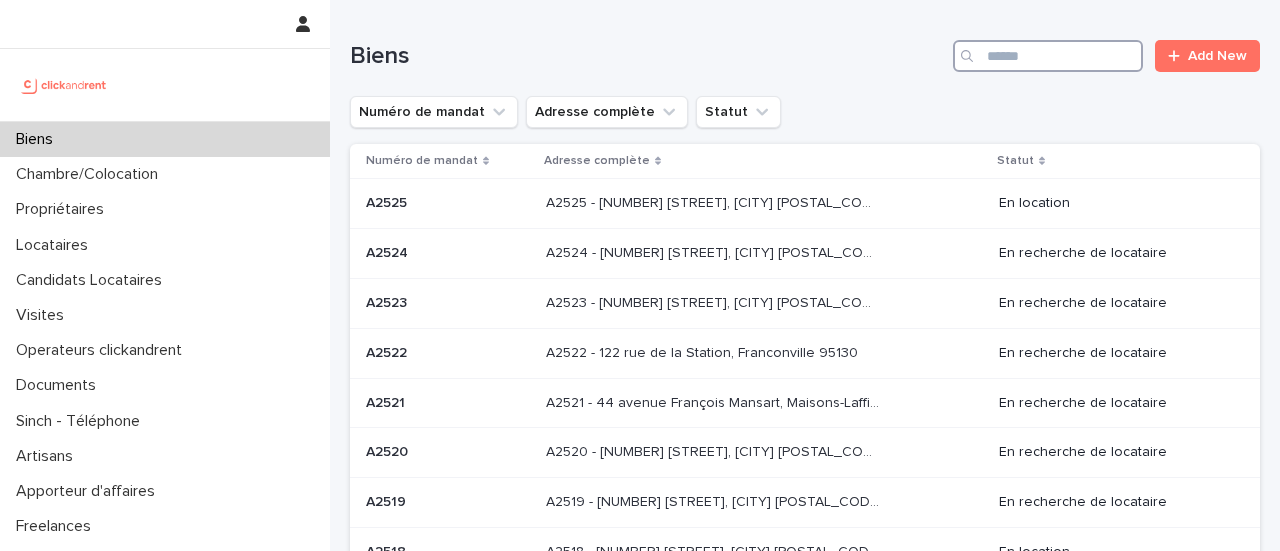 click at bounding box center (1048, 56) 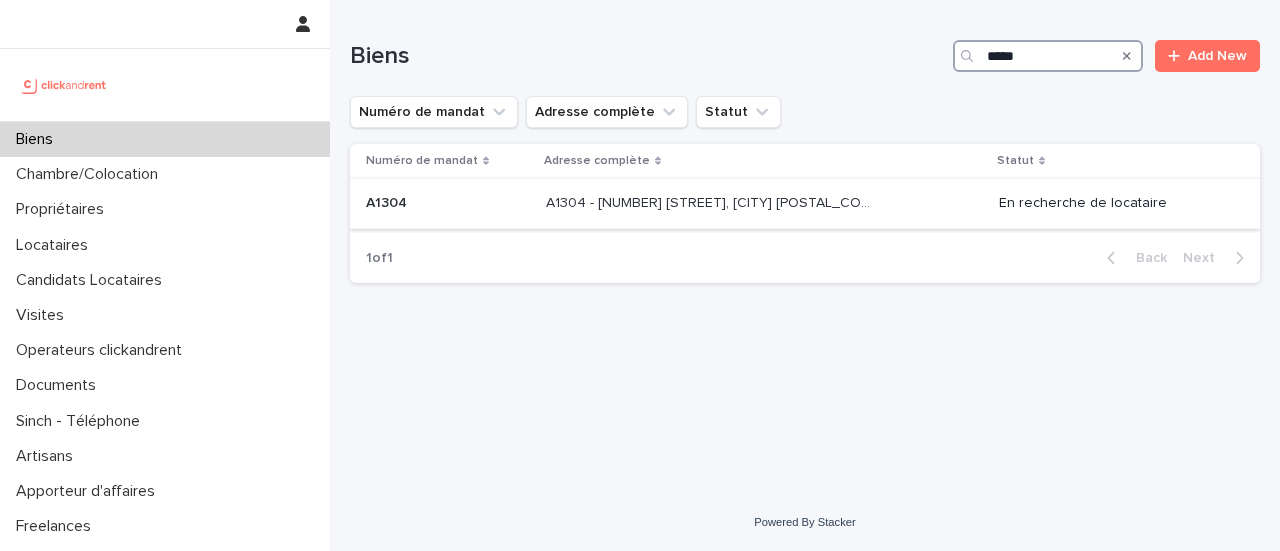 type on "*****" 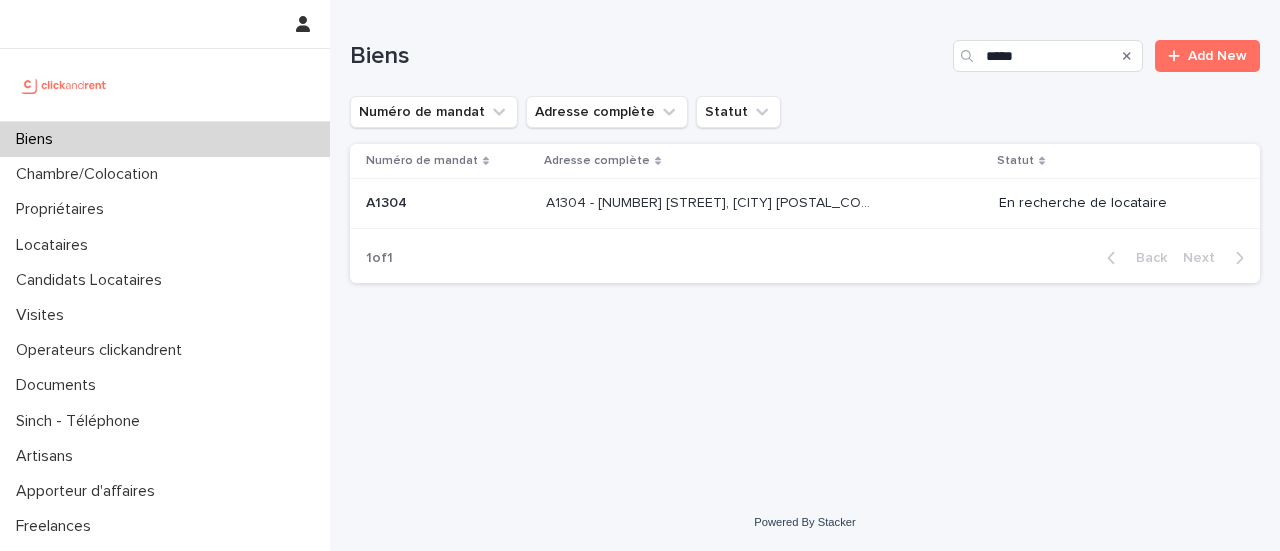 click on "A1304 - [NUMBER] [STREET], [CITY] [POSTAL_CODE]" at bounding box center [714, 201] 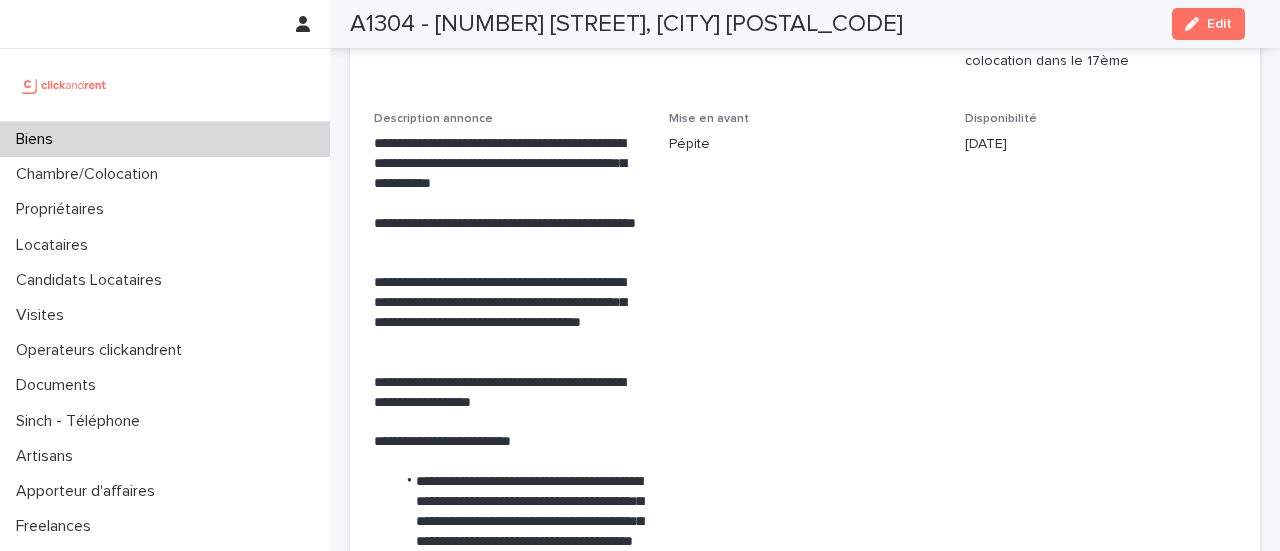 scroll, scrollTop: 3923, scrollLeft: 0, axis: vertical 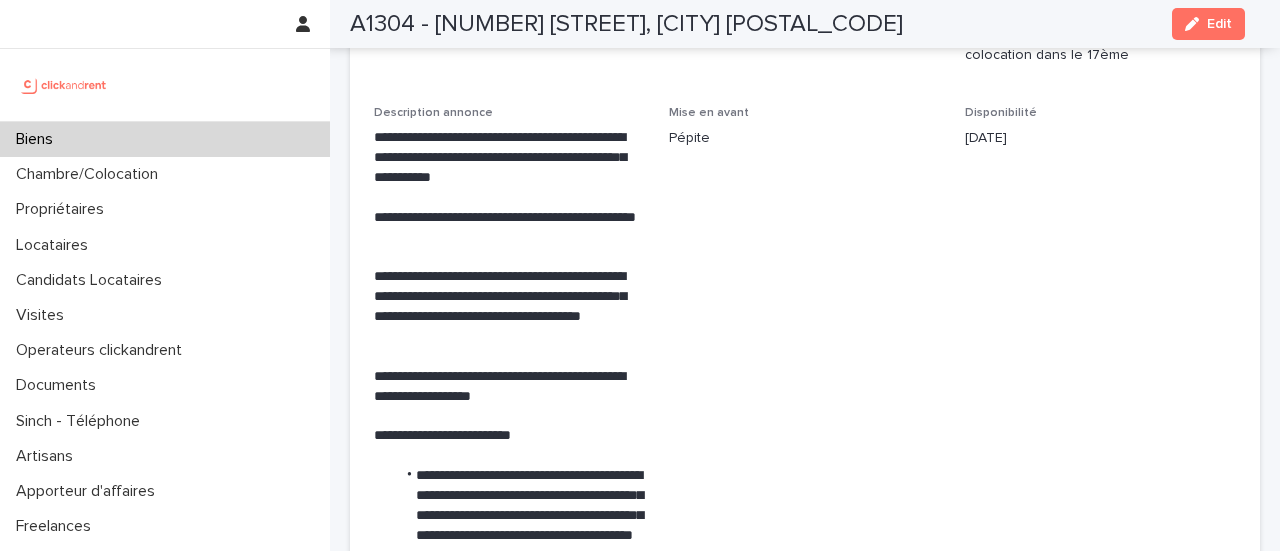 click on "Biens" at bounding box center [165, 139] 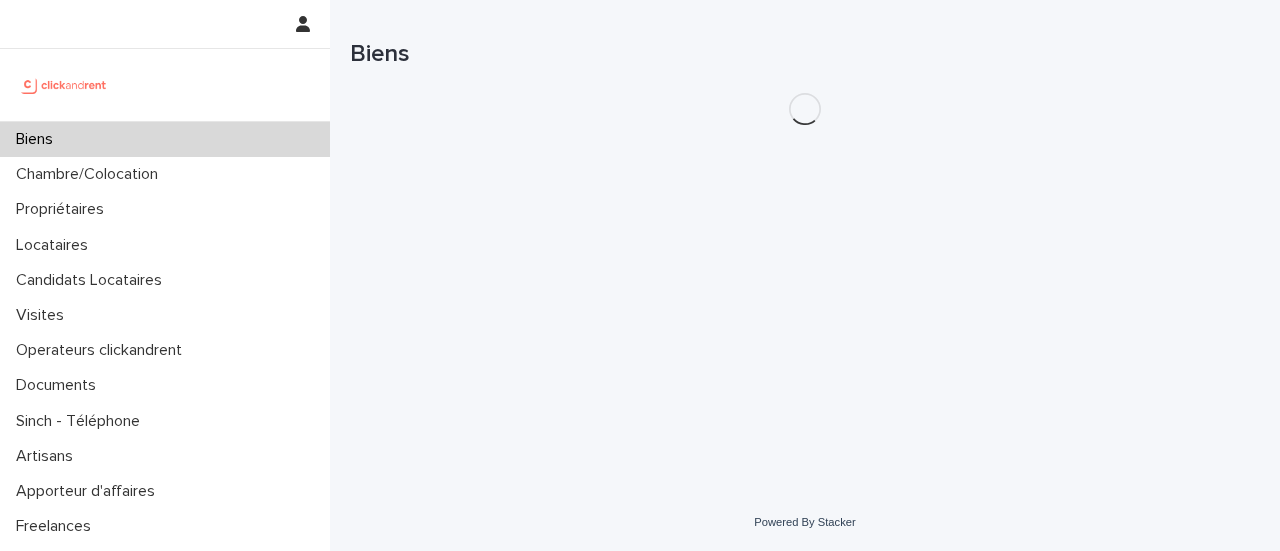 scroll, scrollTop: 0, scrollLeft: 0, axis: both 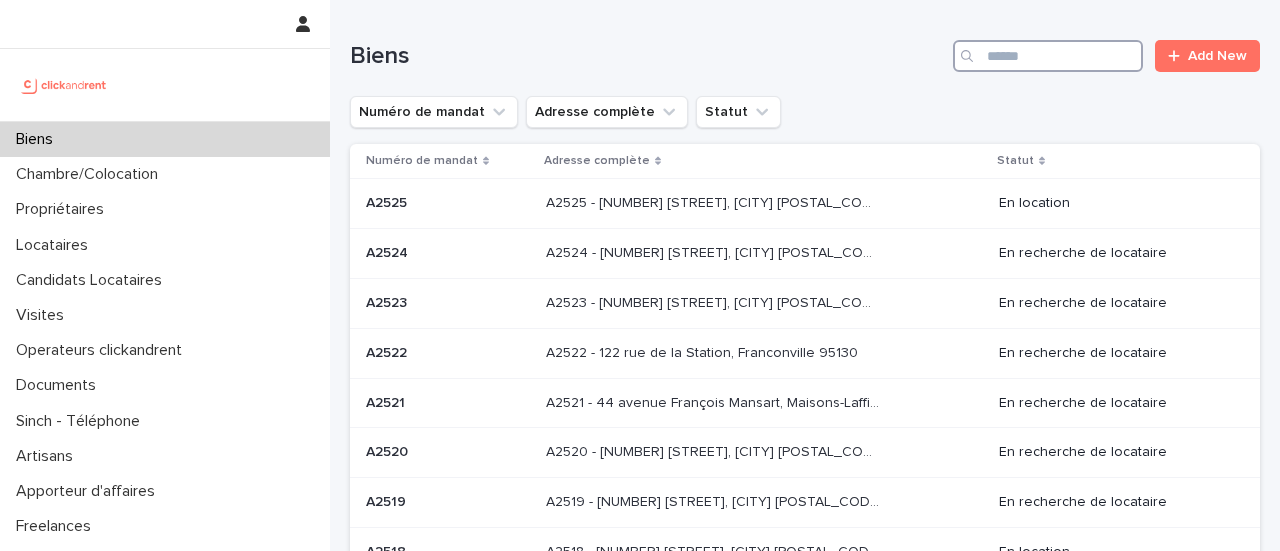 click at bounding box center (1048, 56) 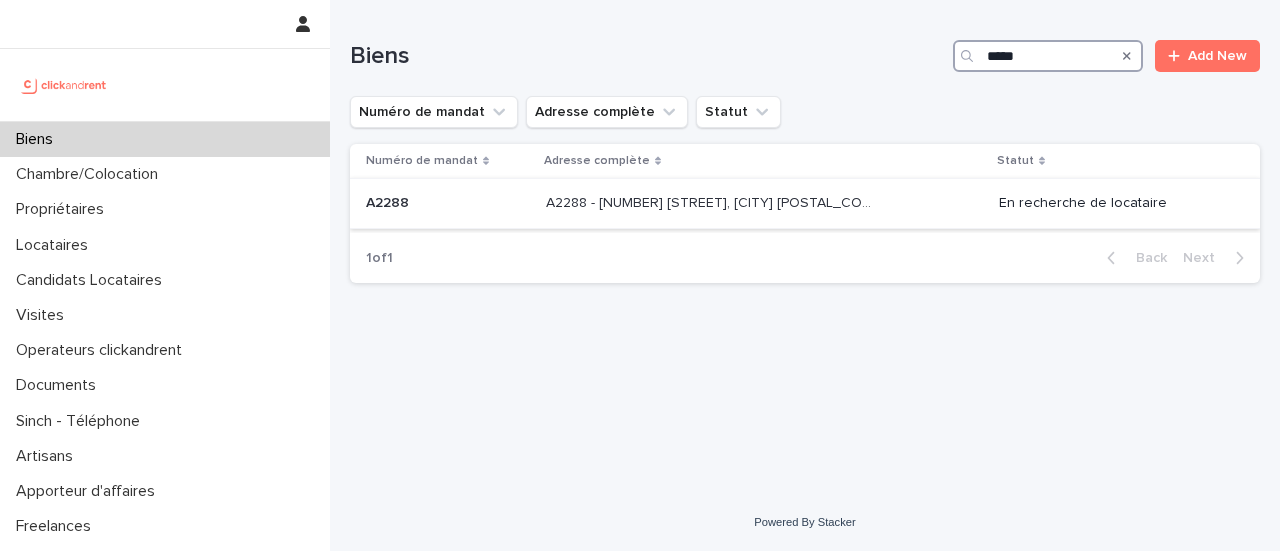type on "*****" 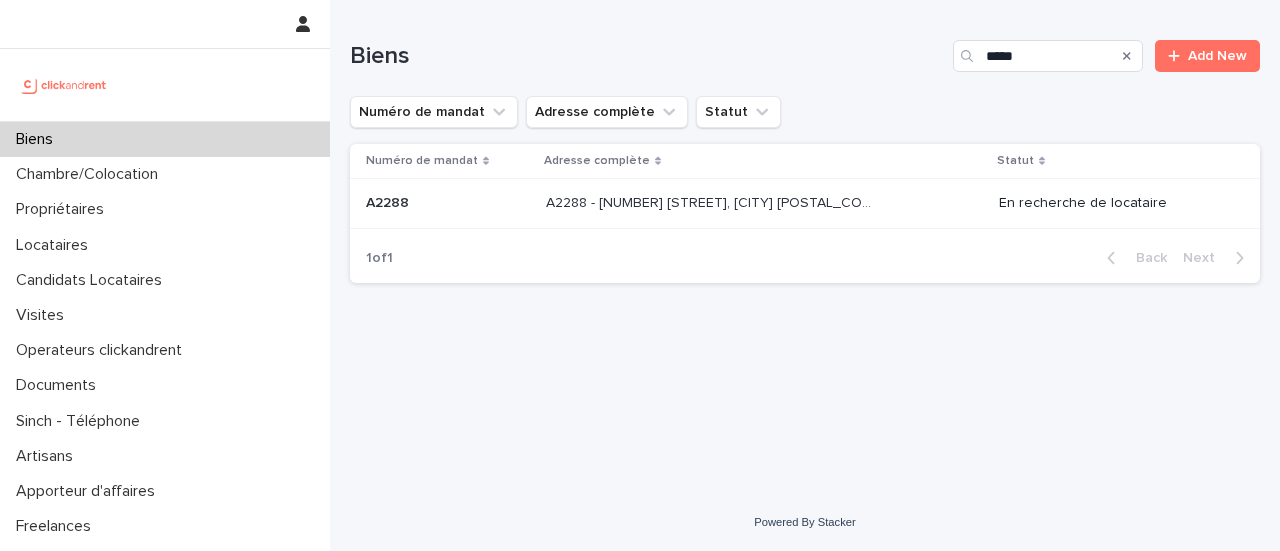 click at bounding box center (712, 203) 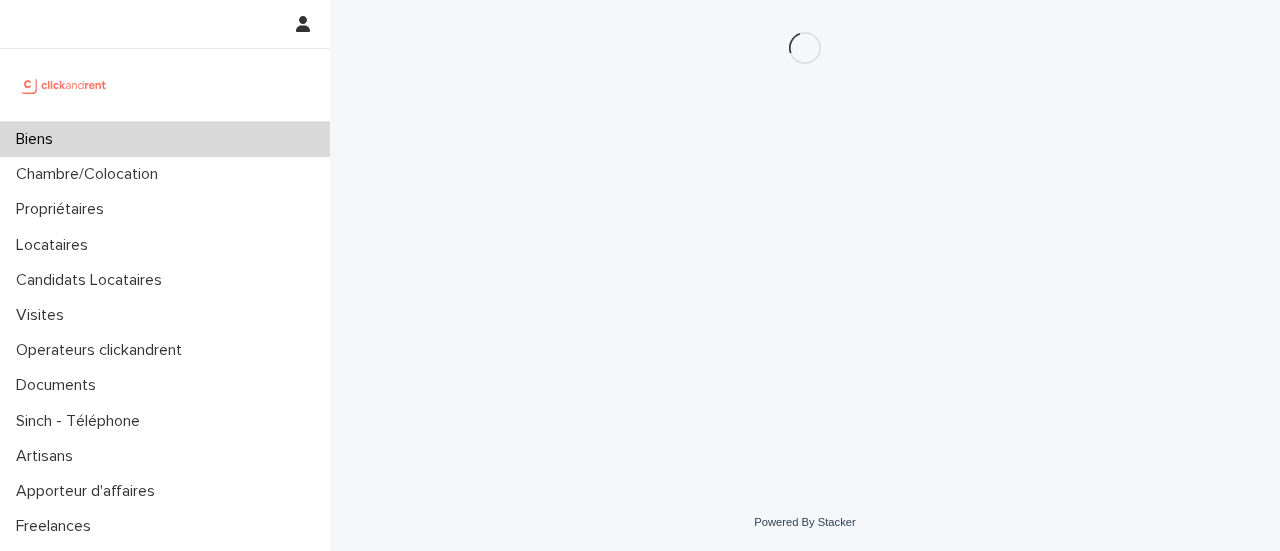 click on "Loading... Saving… Loading... Saving…" at bounding box center (805, 222) 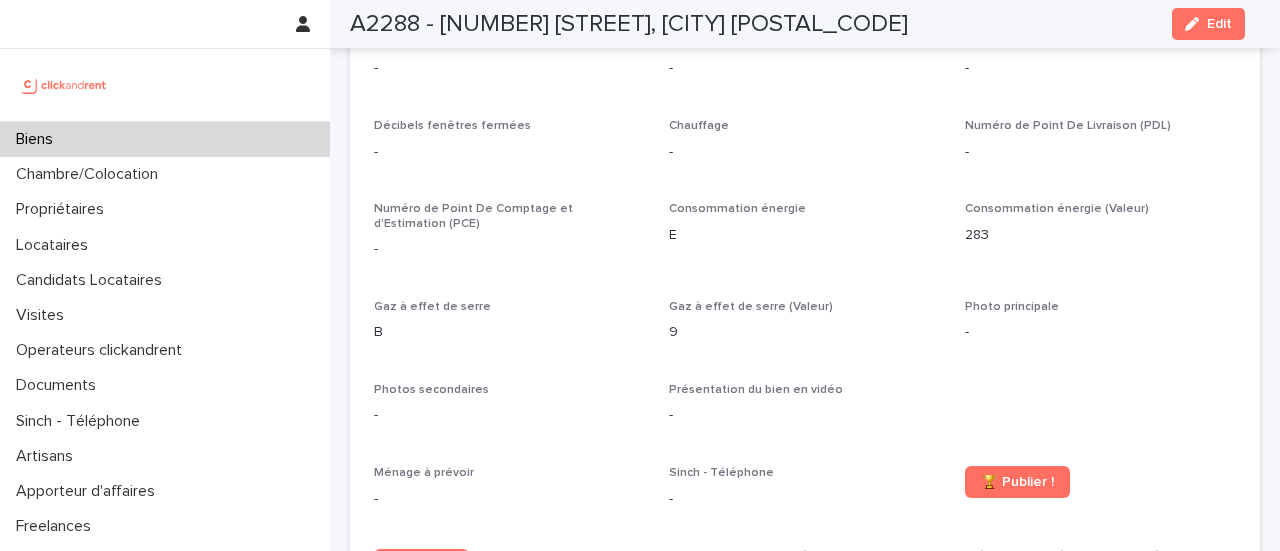 scroll, scrollTop: 3985, scrollLeft: 0, axis: vertical 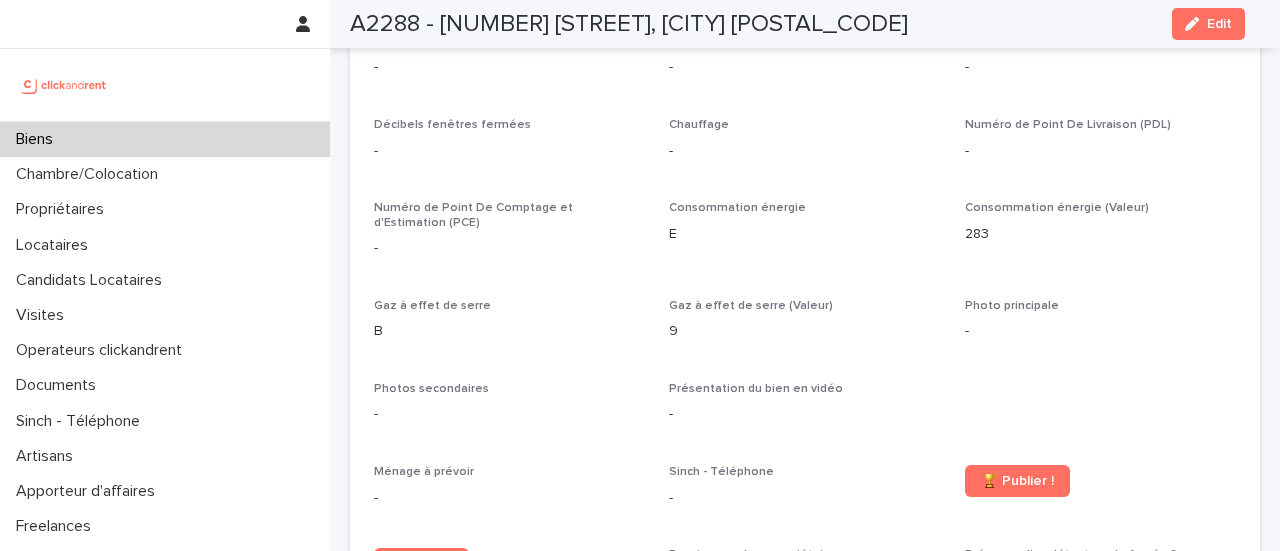 click at bounding box center [165, 24] 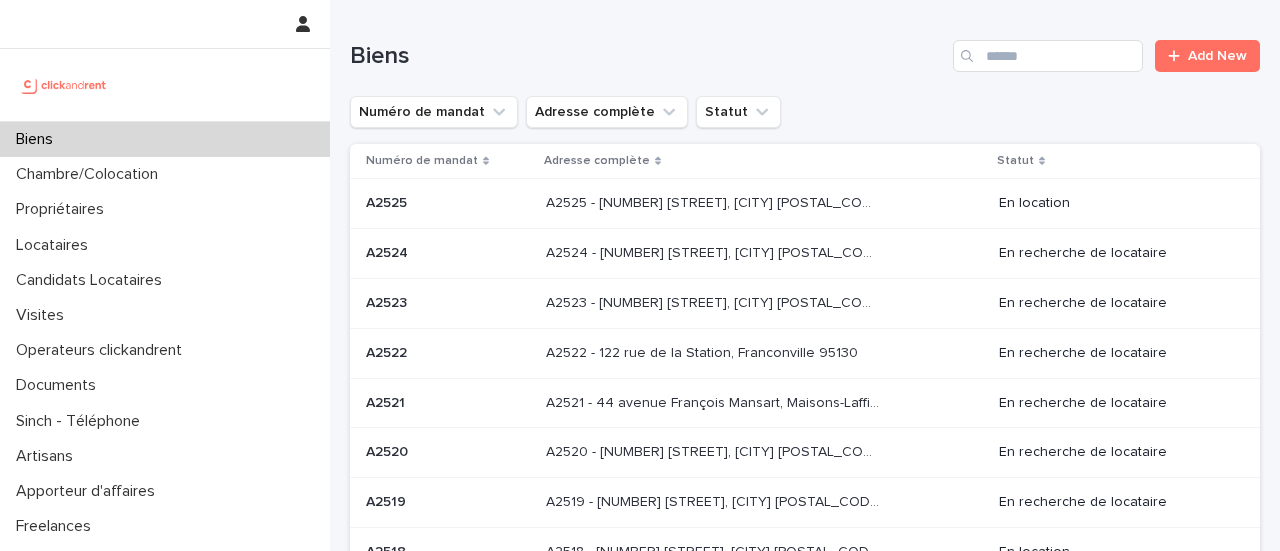 scroll, scrollTop: 0, scrollLeft: 0, axis: both 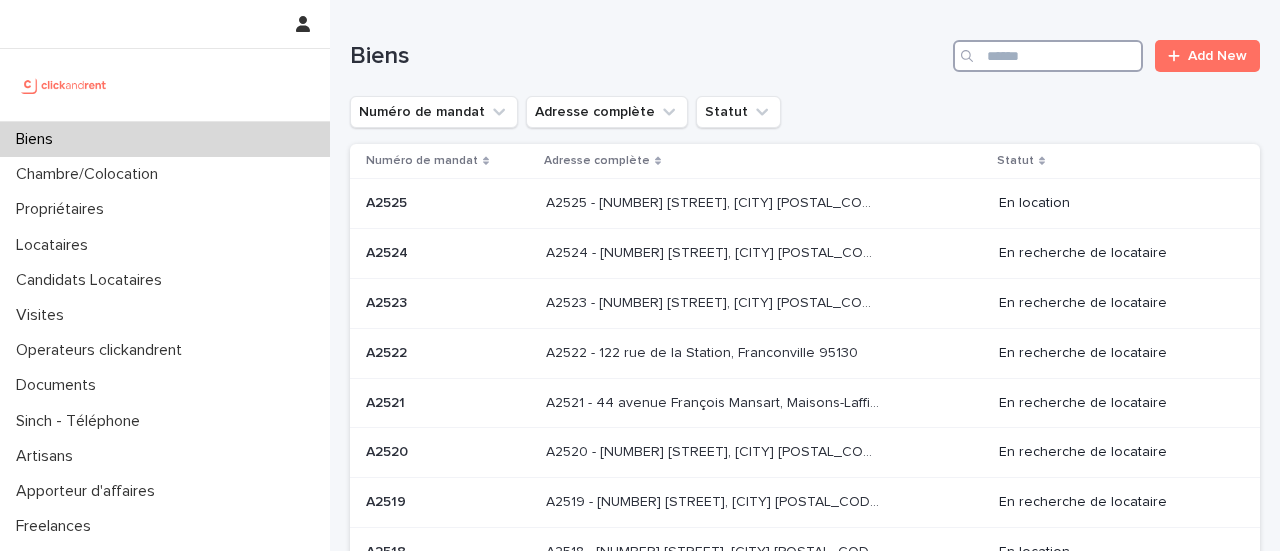 click at bounding box center [1048, 56] 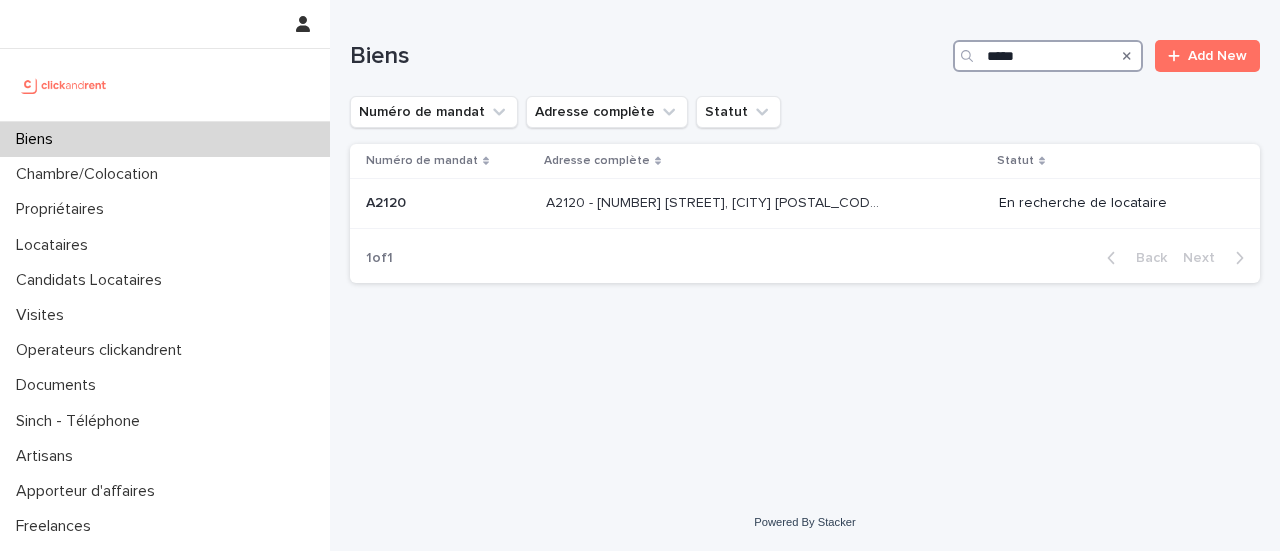 scroll, scrollTop: 0, scrollLeft: 0, axis: both 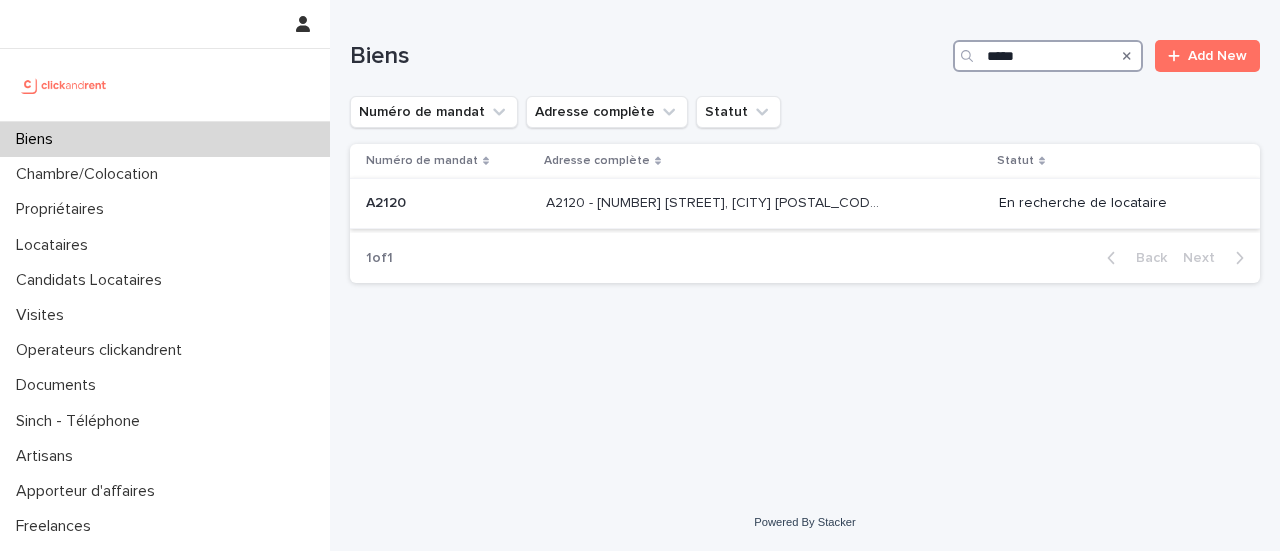 type on "*****" 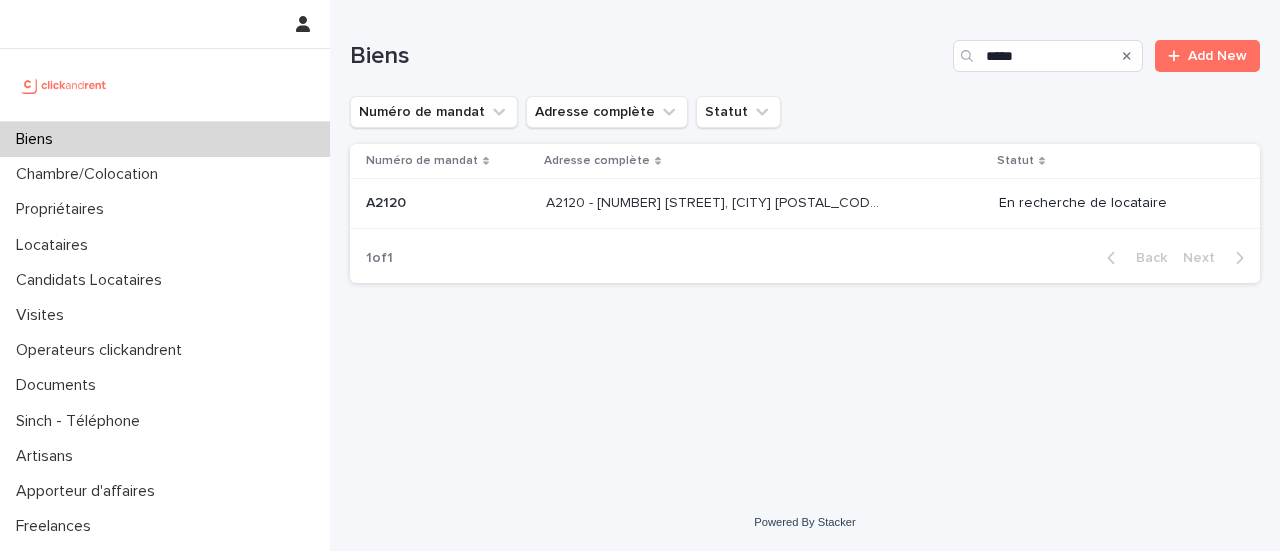 click on "A2120 - [NUMBER] [STREET], [CITY] [POSTAL_CODE] A2120 - [NUMBER] [STREET], [CITY] [POSTAL_CODE]" at bounding box center (764, 203) 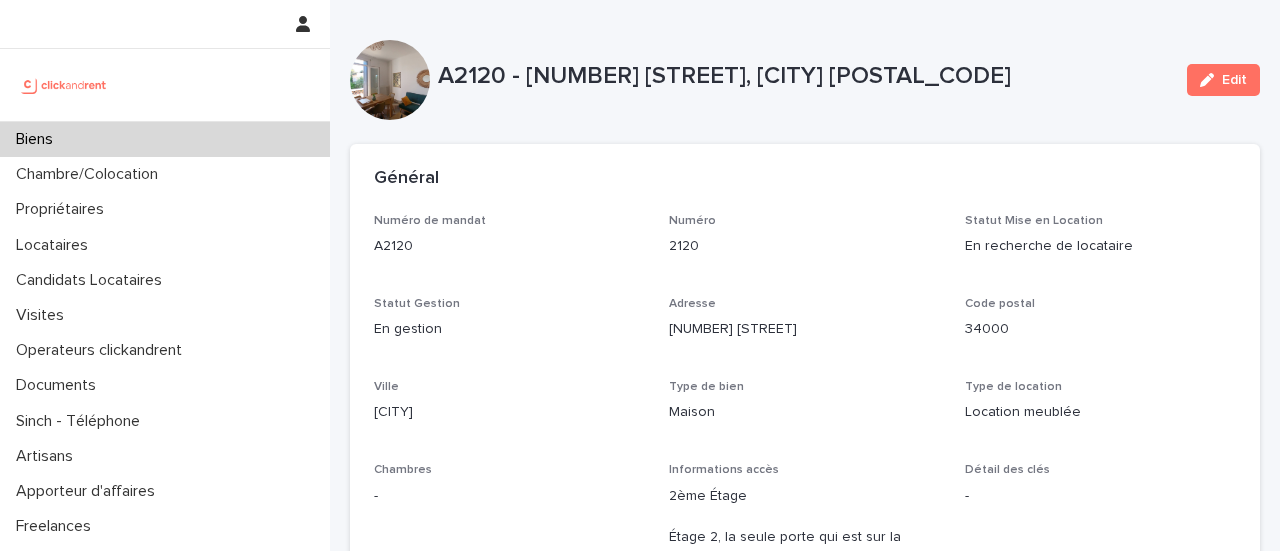 click on "Biens" at bounding box center [165, 139] 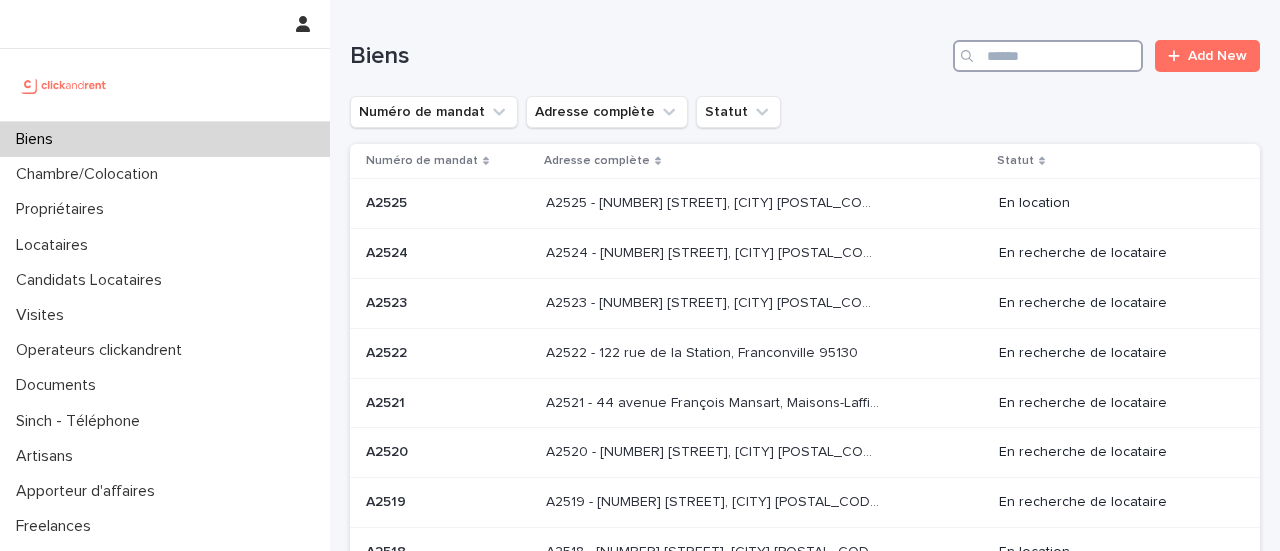click at bounding box center [1048, 56] 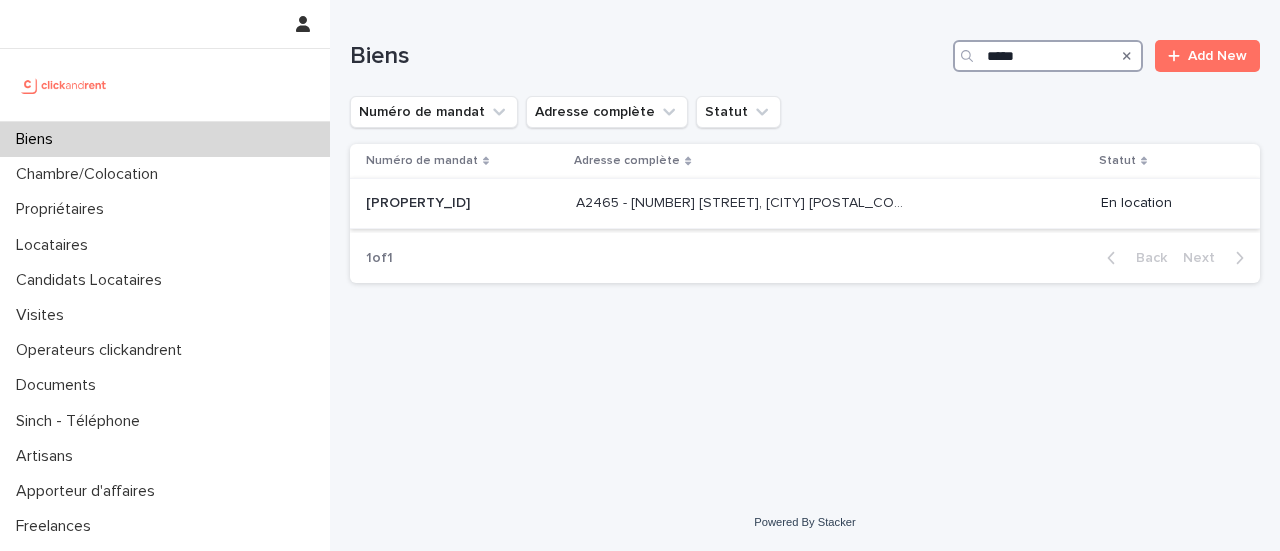 type on "*****" 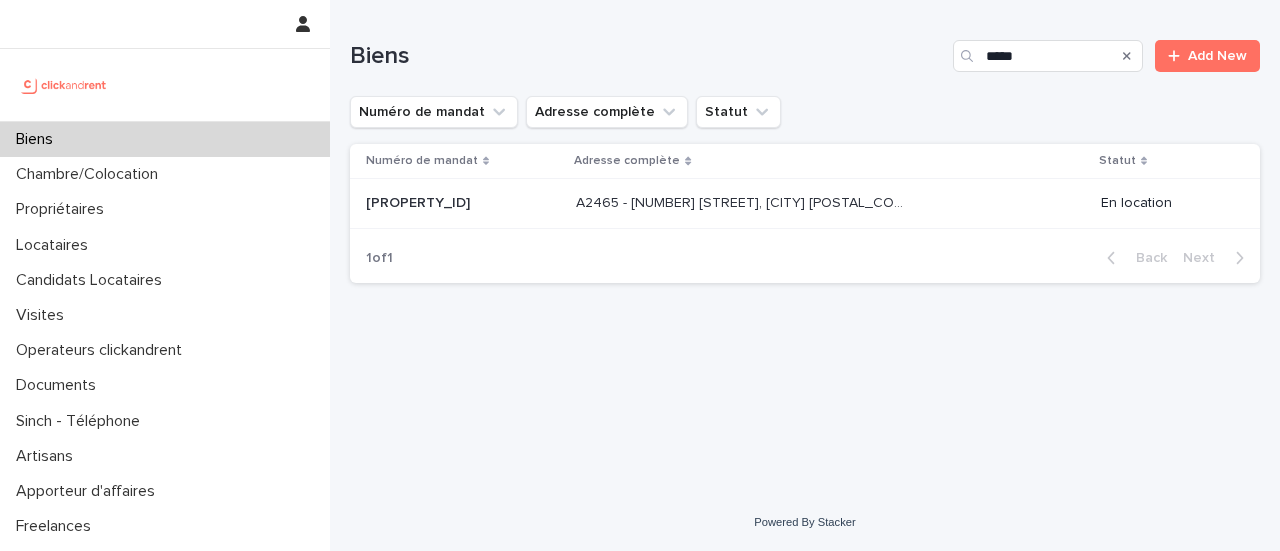 click on "A2465 [NUMBER] [STREET], [CITY] A2465 [NUMBER] [STREET], [CITY]" at bounding box center (830, 203) 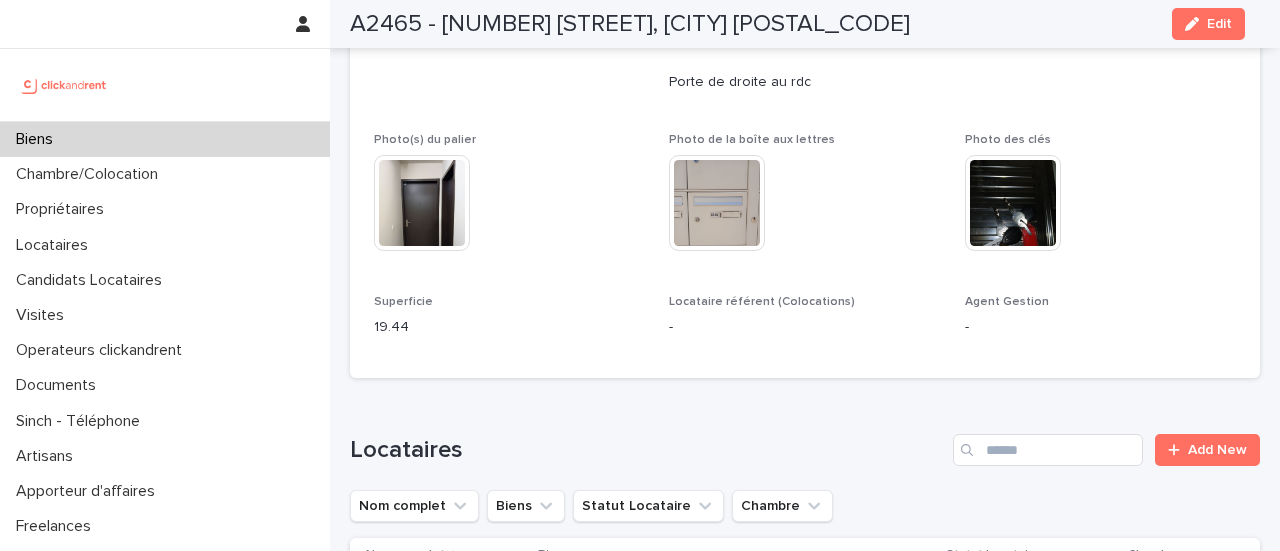 scroll, scrollTop: 0, scrollLeft: 0, axis: both 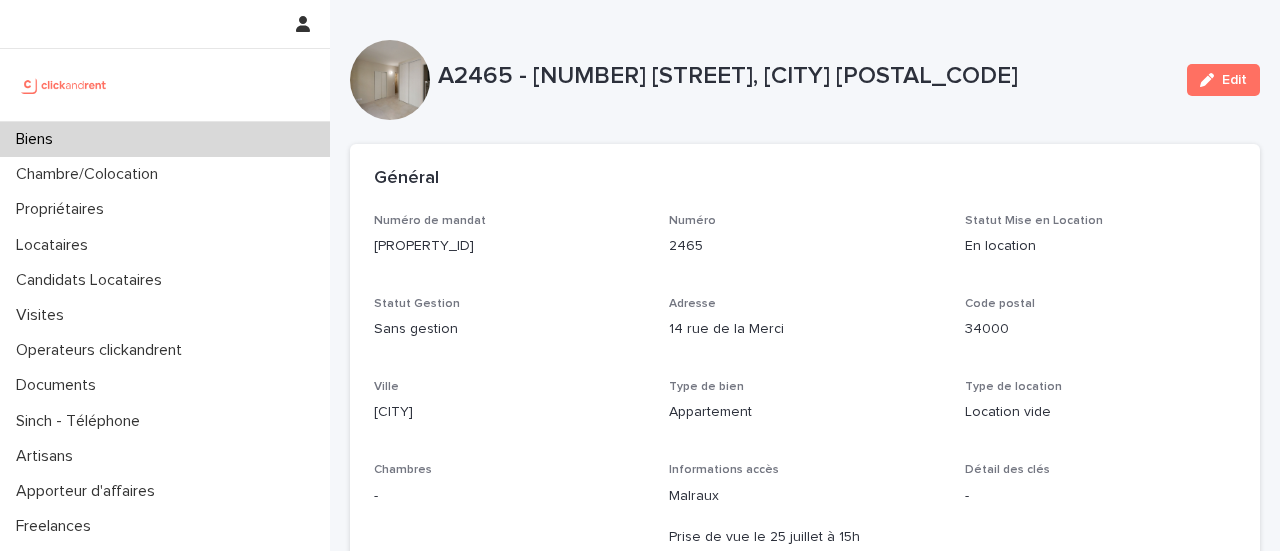 click on "Biens" at bounding box center (165, 139) 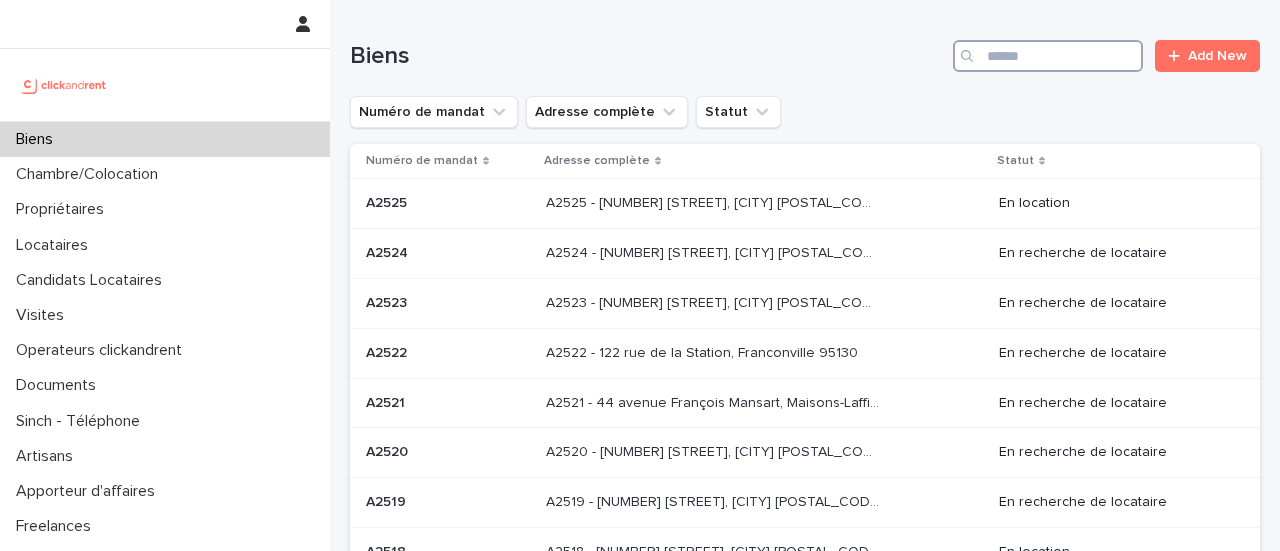 click at bounding box center (1048, 56) 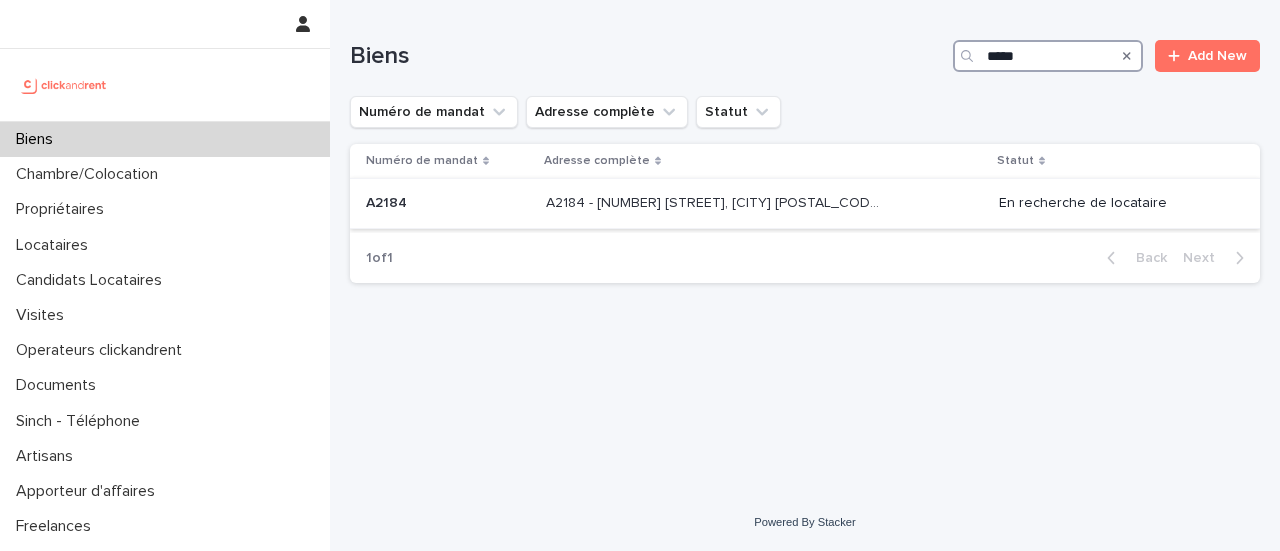 type on "*****" 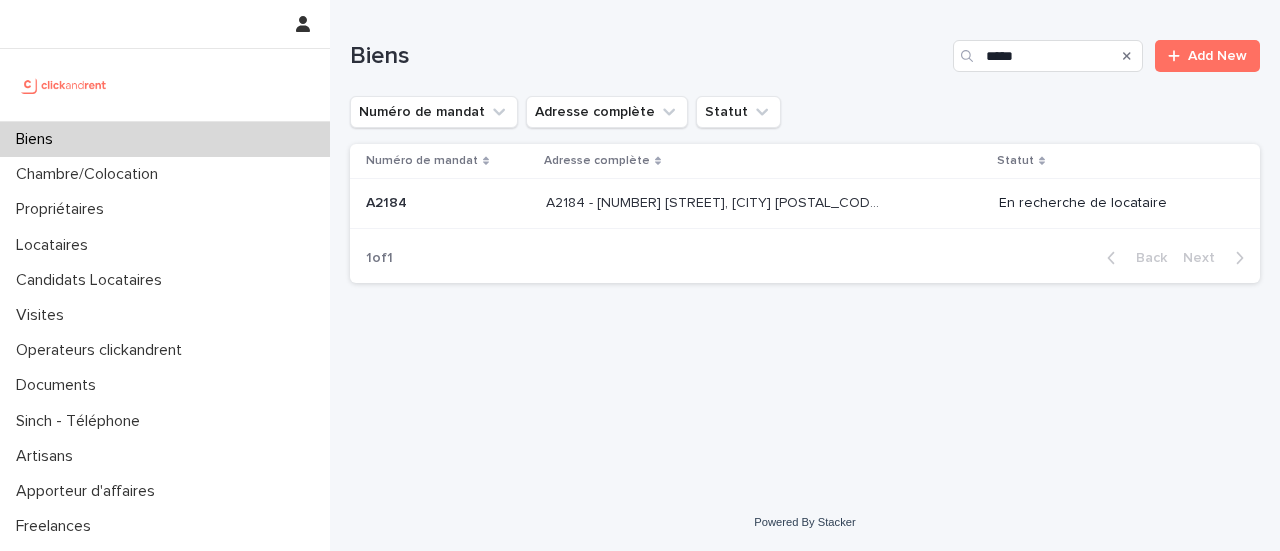 click at bounding box center (712, 203) 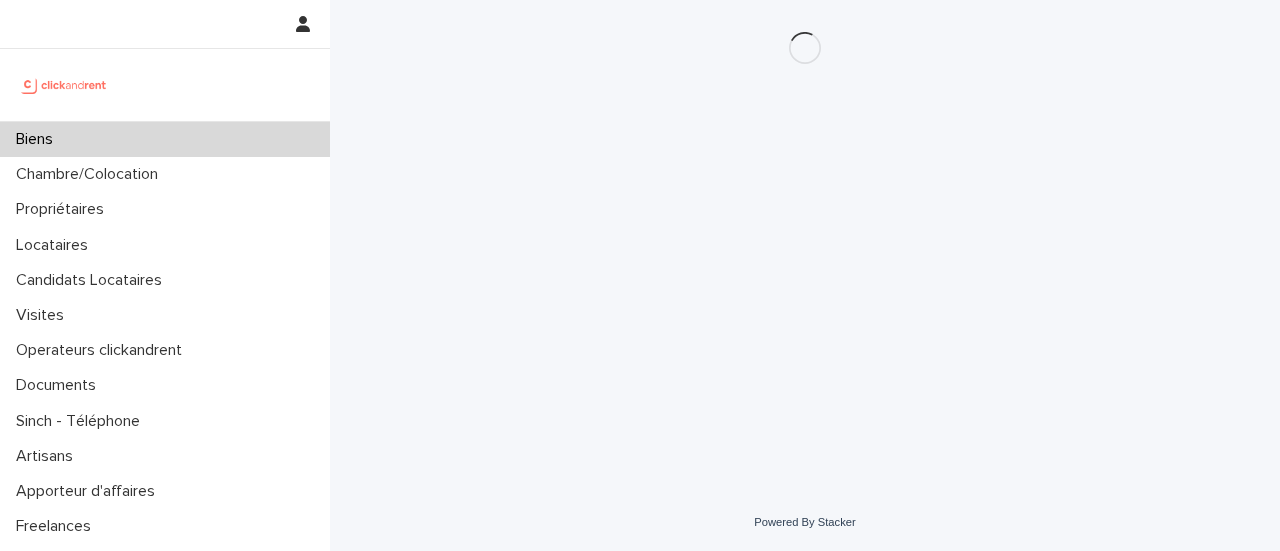 drag, startPoint x: 856, startPoint y: 211, endPoint x: 889, endPoint y: 422, distance: 213.56497 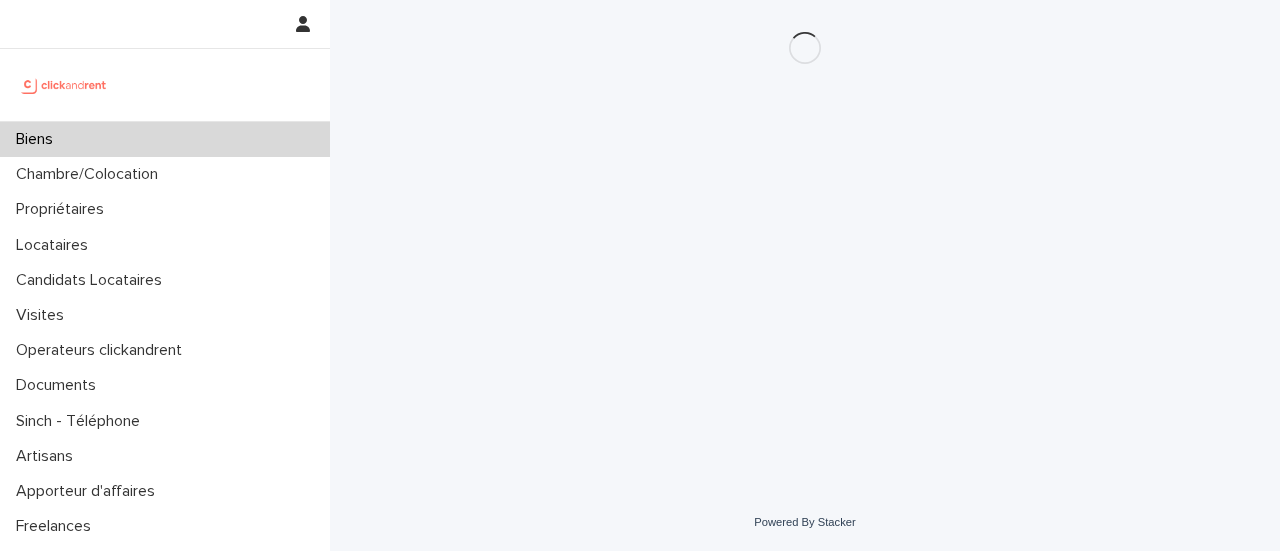 click on "Loading... Saving… Loading... Saving…" at bounding box center (805, 222) 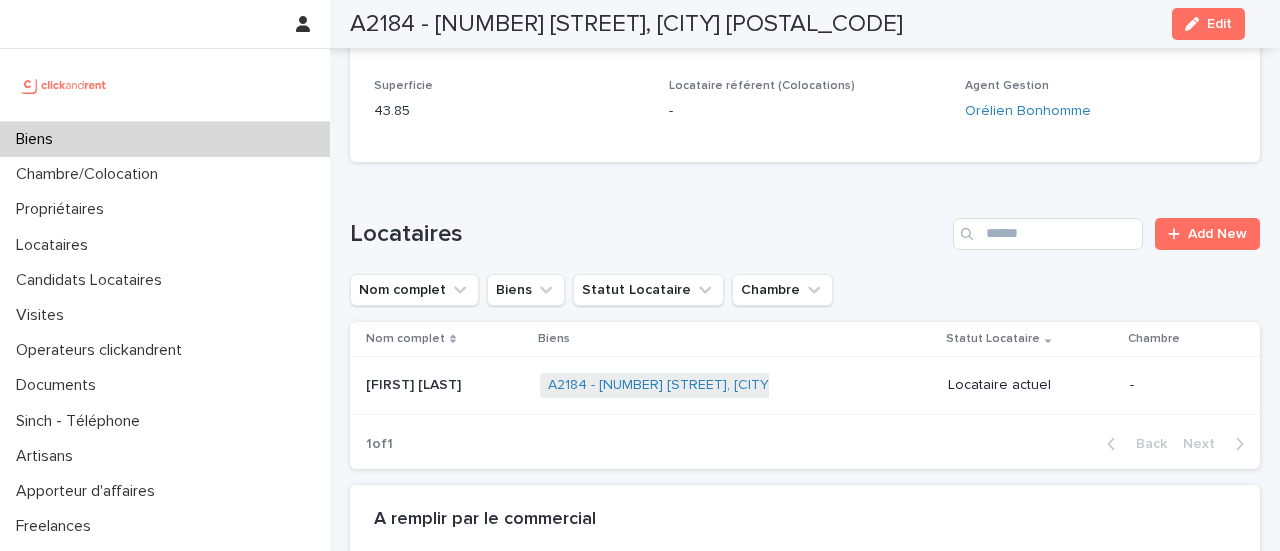 scroll, scrollTop: 736, scrollLeft: 0, axis: vertical 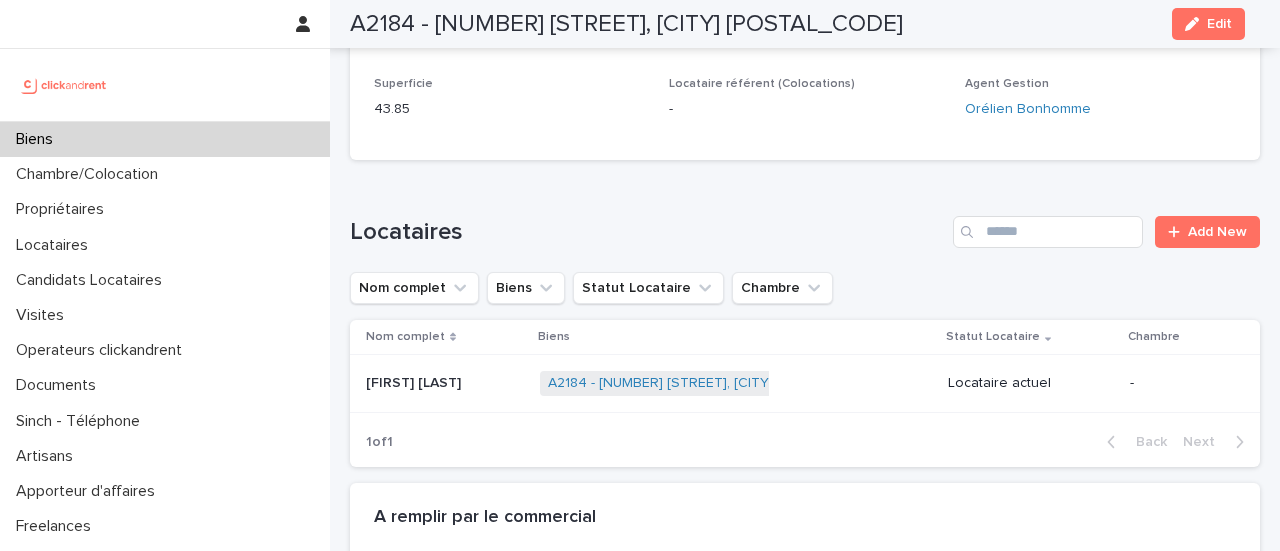 click on "A2184 - [NUMBER] [STREET], [CITY] [POSTAL_CODE]   + 0" at bounding box center [736, 383] 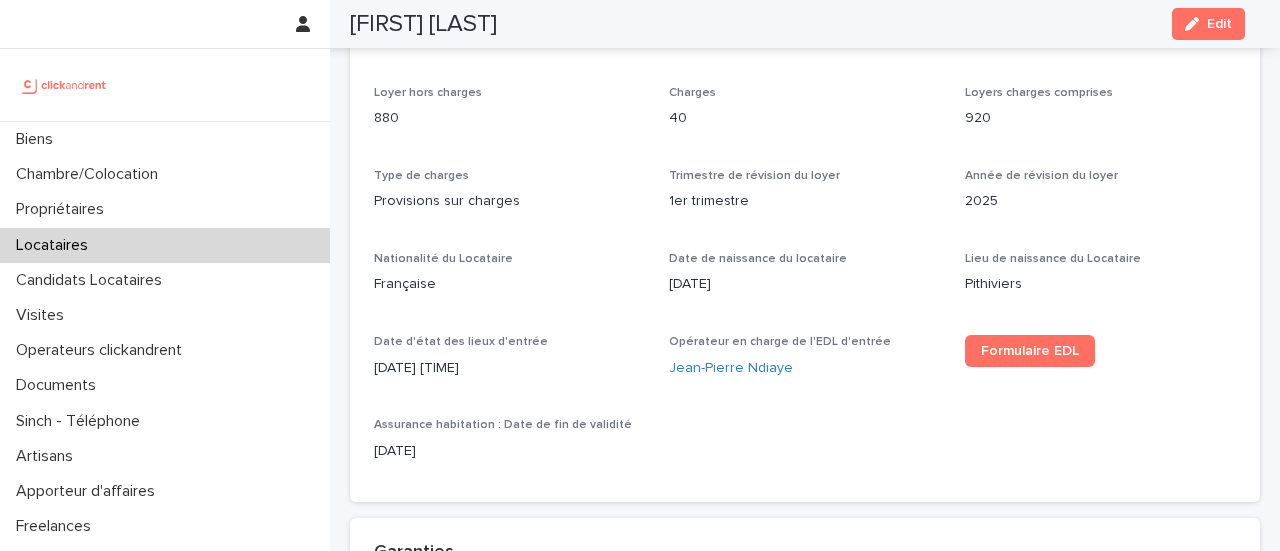 scroll, scrollTop: 728, scrollLeft: 0, axis: vertical 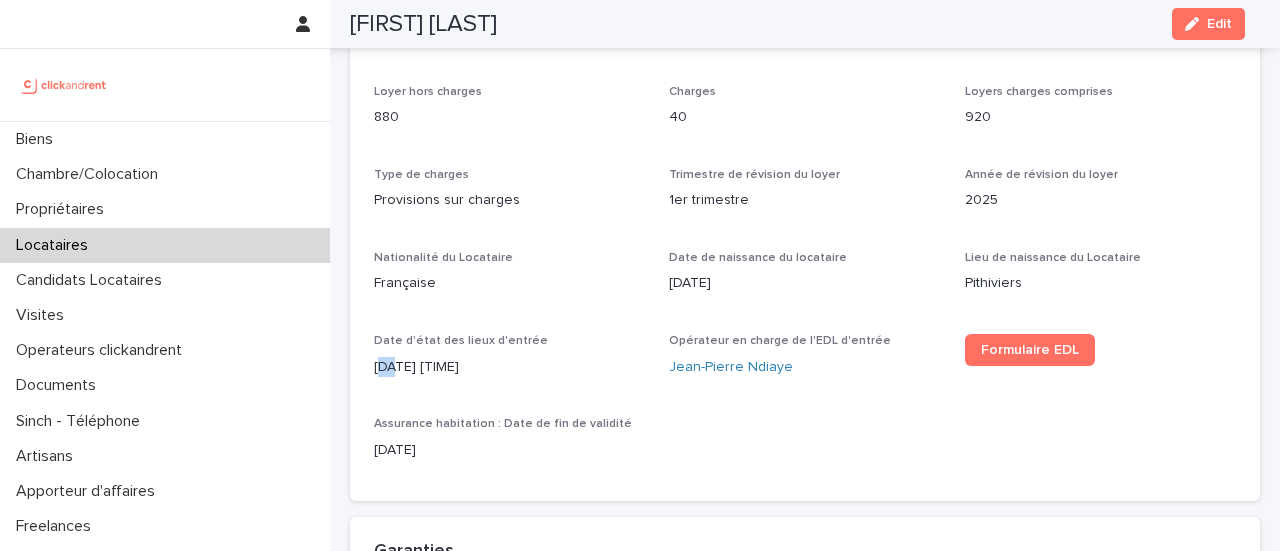 drag, startPoint x: 398, startPoint y: 373, endPoint x: 385, endPoint y: 361, distance: 17.691807 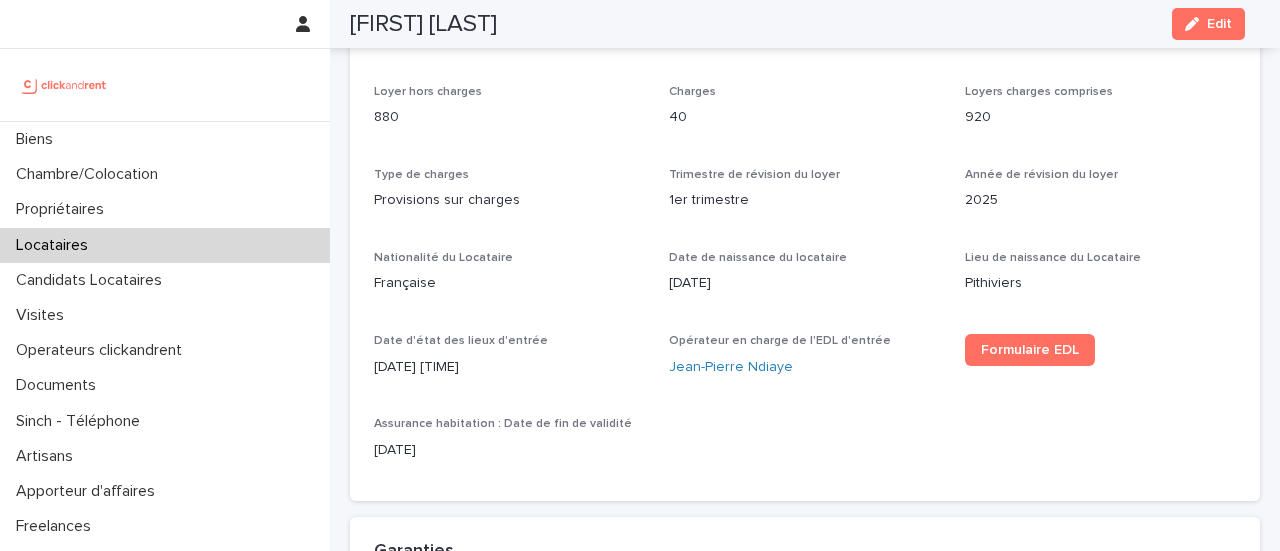 click on "[DATE] [TIME]" at bounding box center (509, 367) 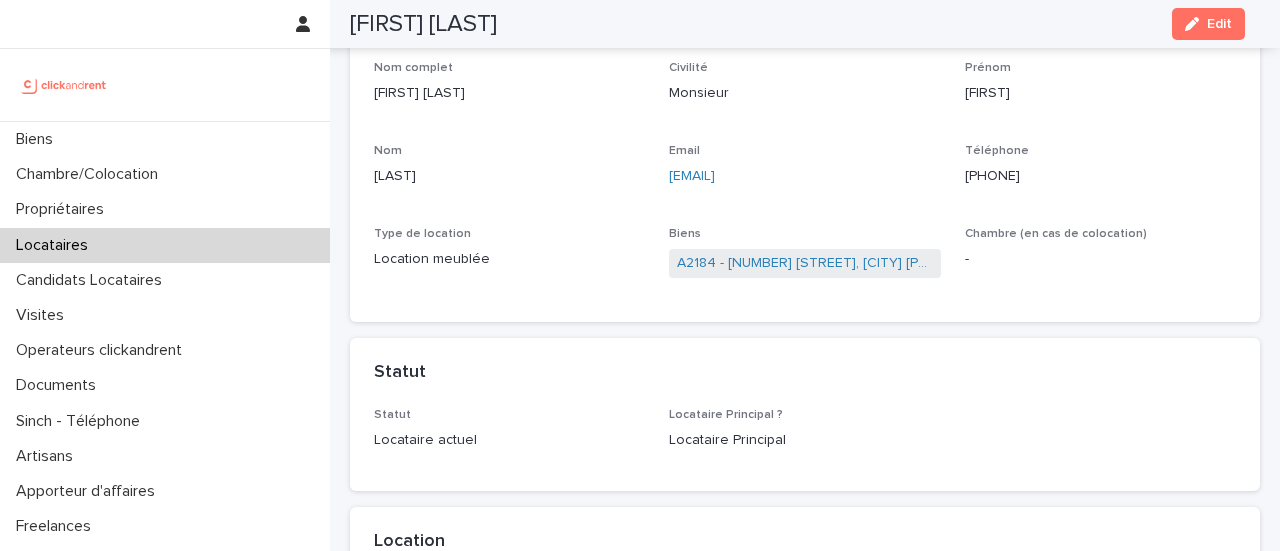 scroll, scrollTop: 0, scrollLeft: 0, axis: both 